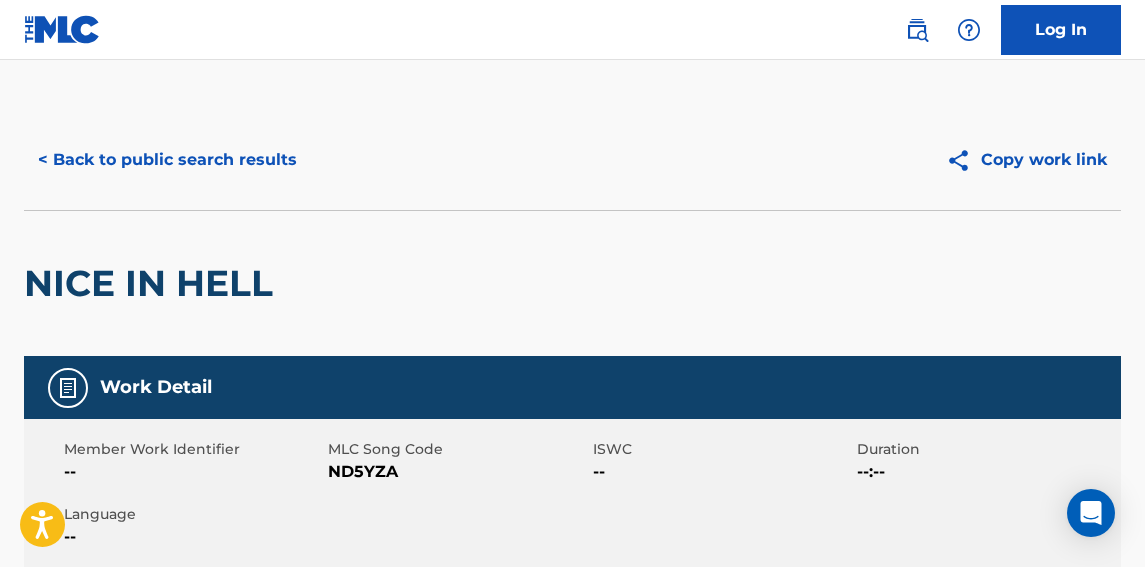 scroll, scrollTop: 89, scrollLeft: 0, axis: vertical 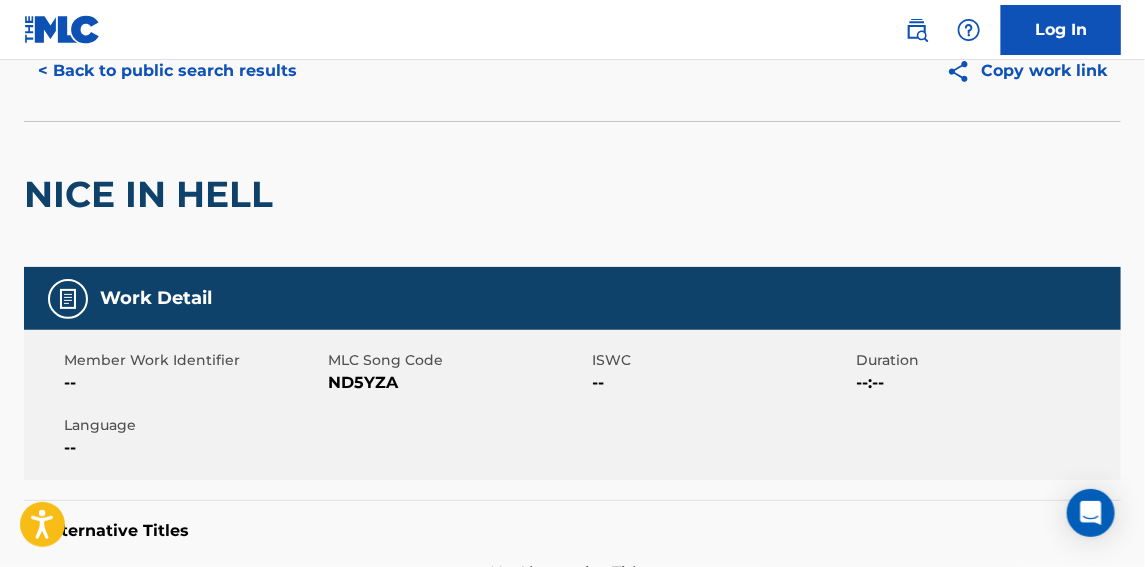click on "< Back to public search results" at bounding box center (167, 71) 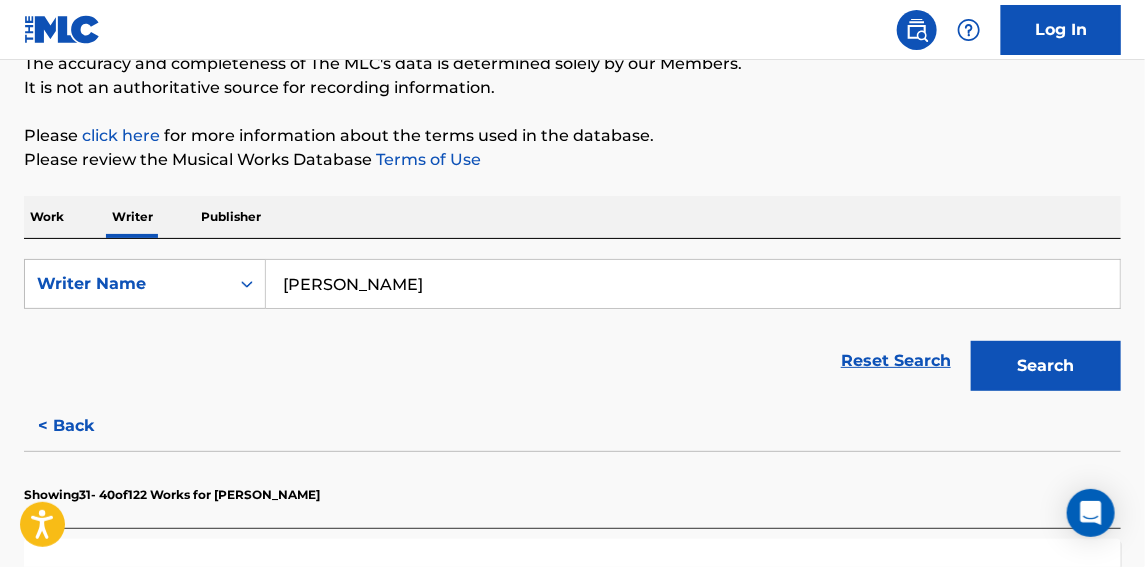 drag, startPoint x: 537, startPoint y: 293, endPoint x: 98, endPoint y: 254, distance: 440.72894 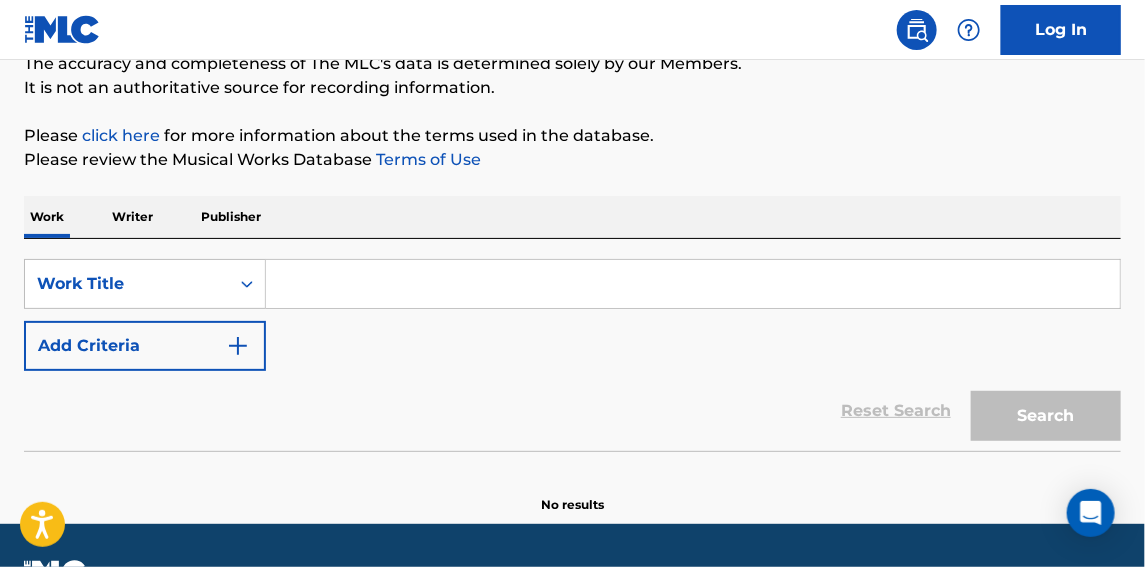 scroll, scrollTop: 0, scrollLeft: 0, axis: both 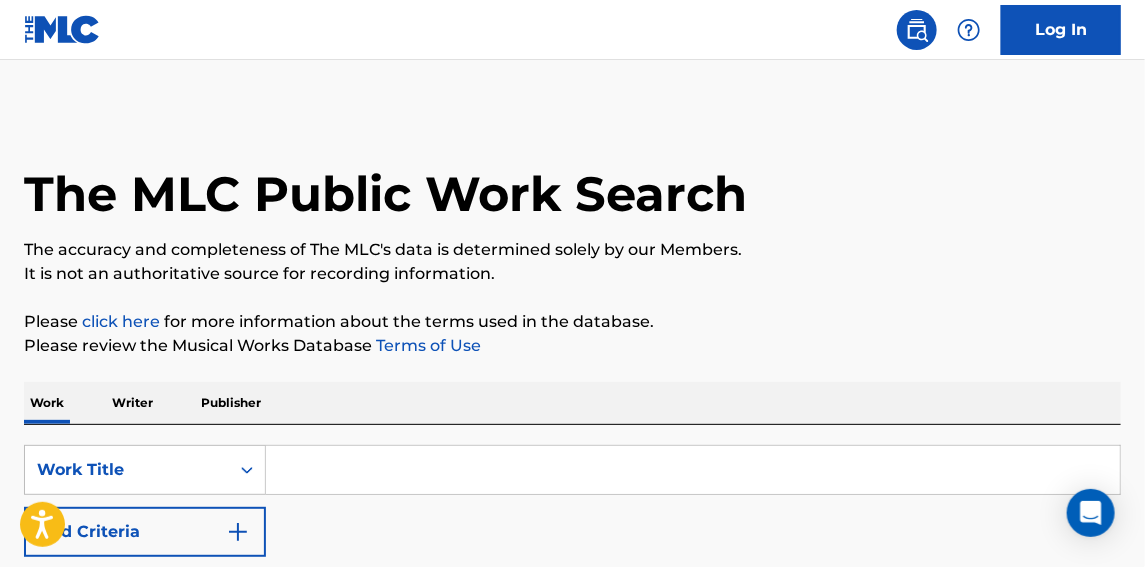 click at bounding box center [693, 470] 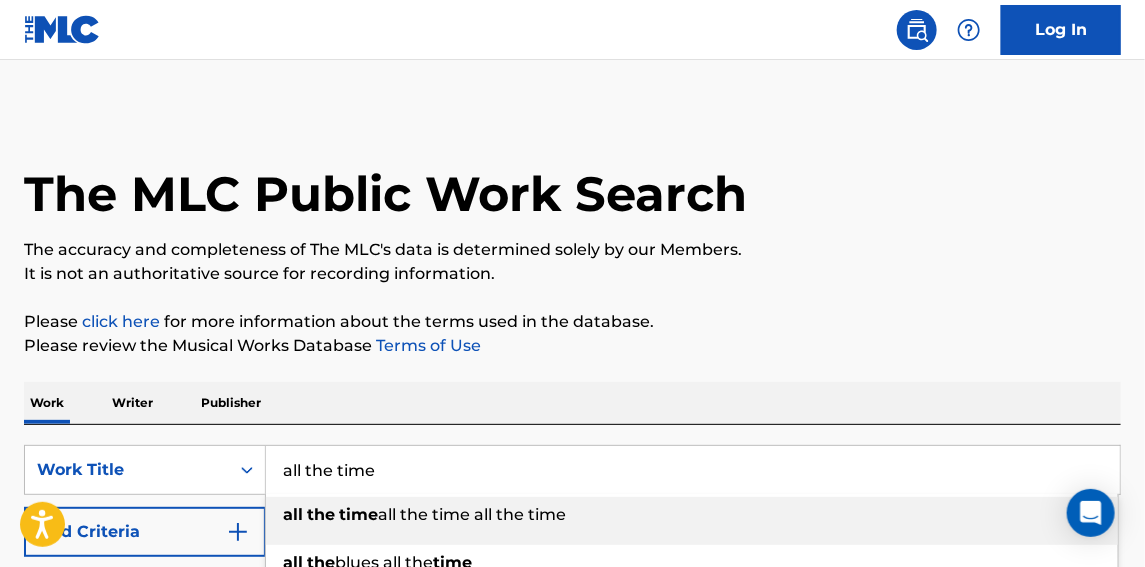type on "all the time" 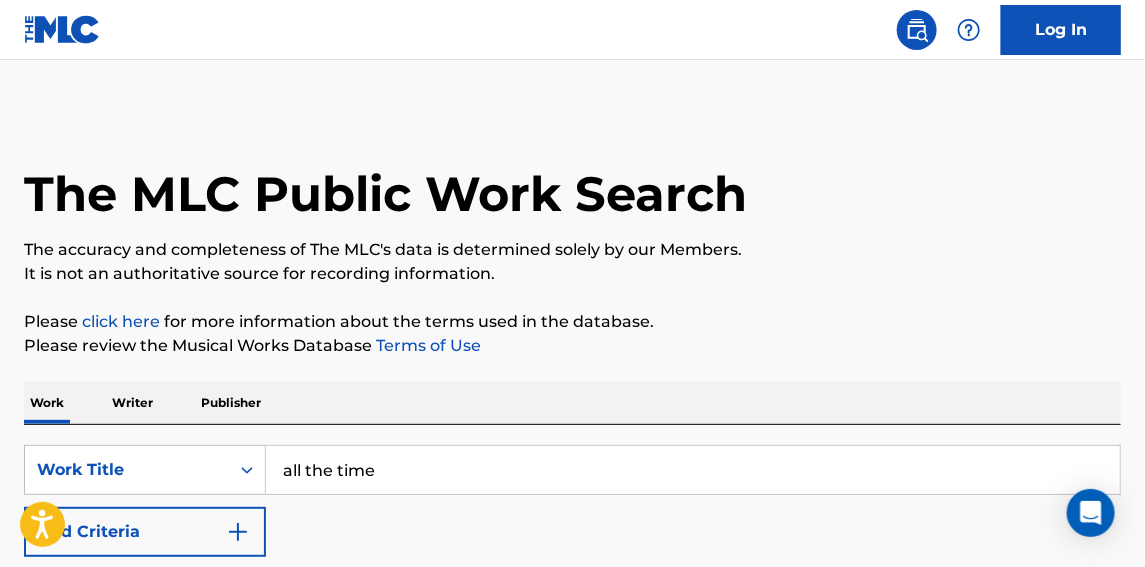click on "Add Criteria" at bounding box center (145, 532) 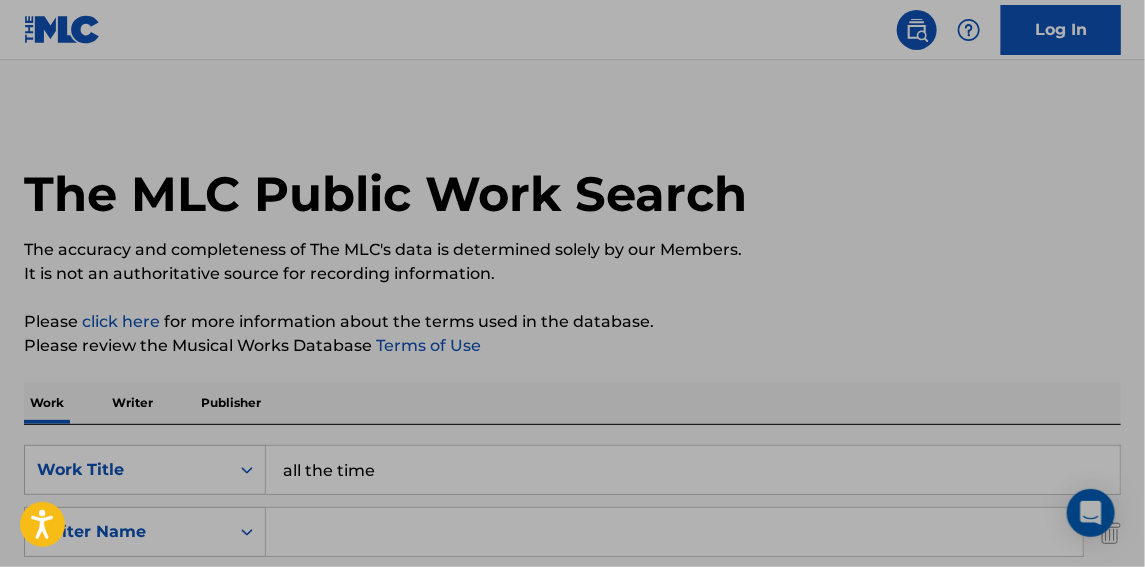click on "Terms of Use" at bounding box center (426, 345) 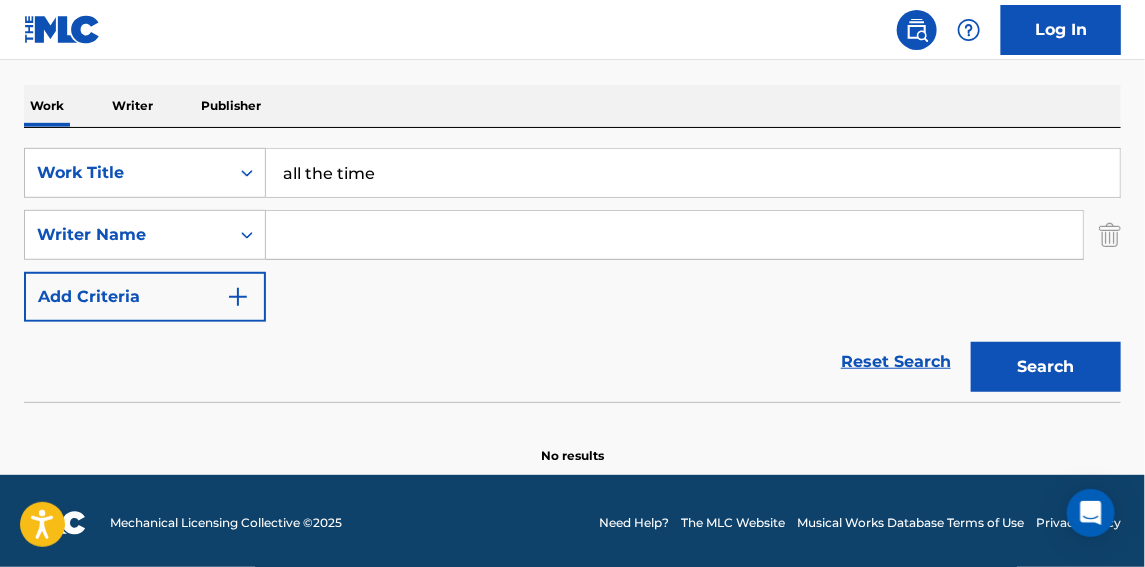 scroll, scrollTop: 299, scrollLeft: 0, axis: vertical 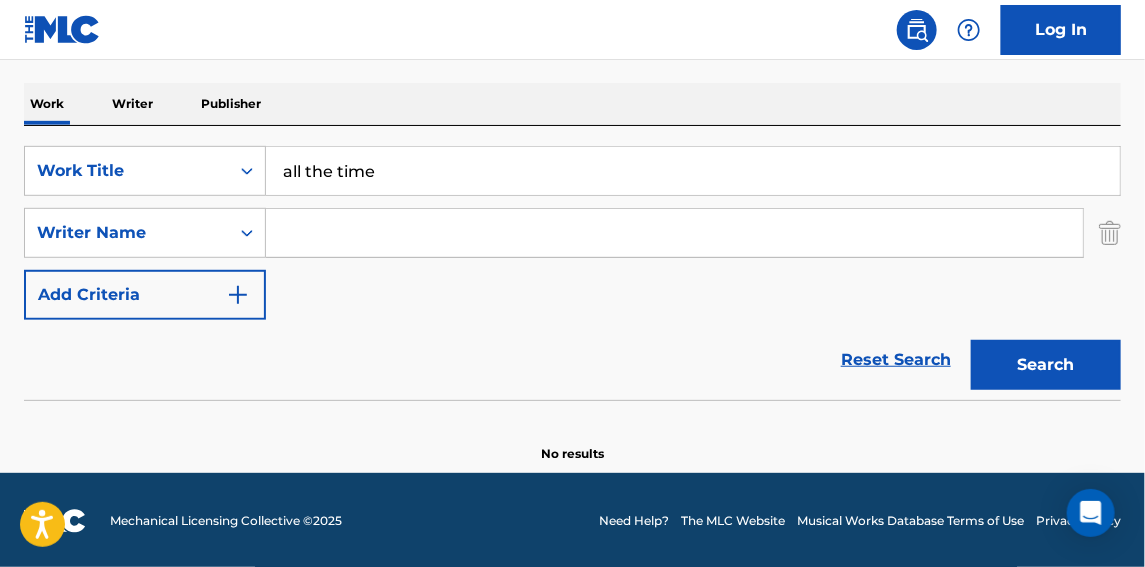click at bounding box center [674, 233] 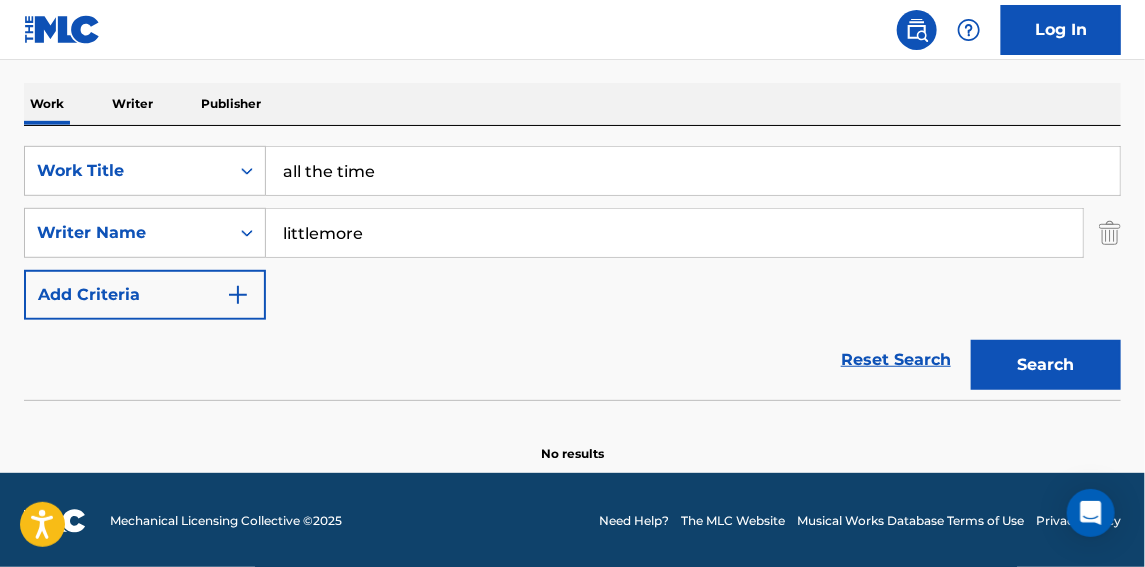 type on "littlemore" 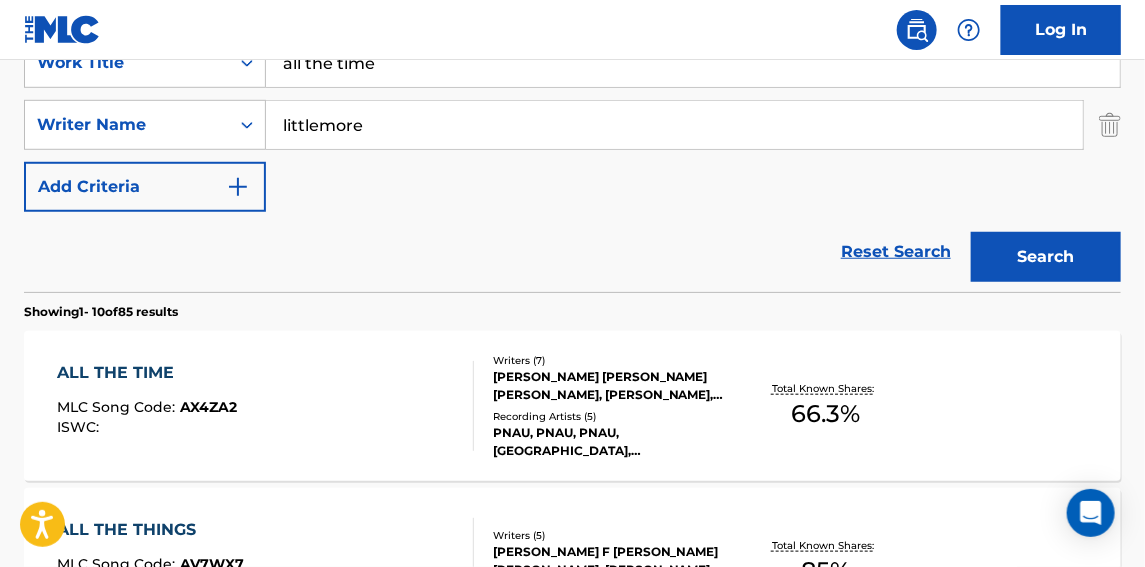 scroll, scrollTop: 451, scrollLeft: 0, axis: vertical 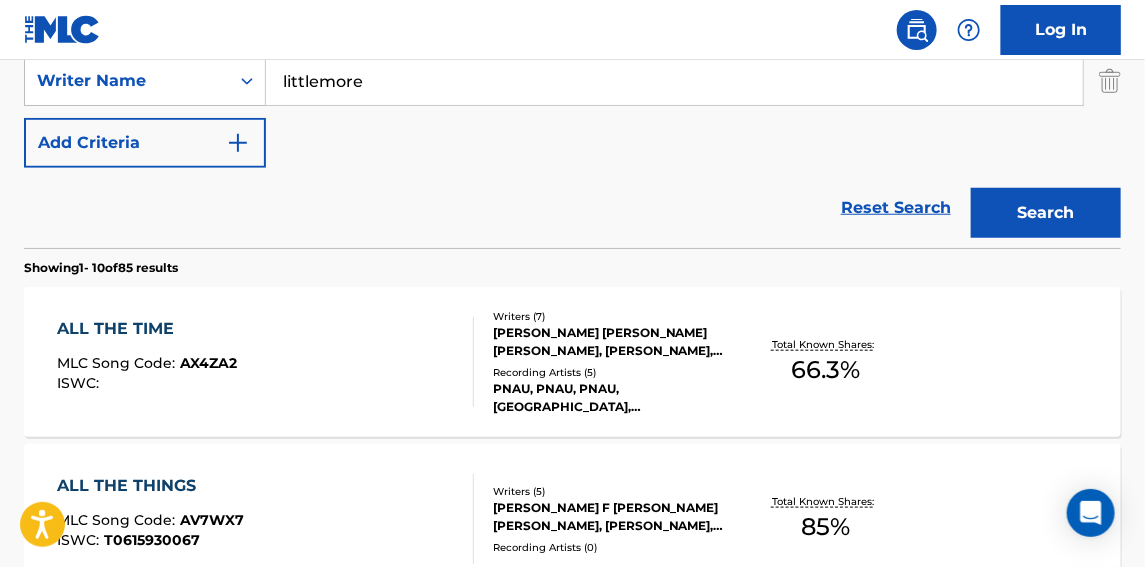 click on "ALL THE TIME MLC Song Code : AX4ZA2 ISWC :" at bounding box center [265, 362] 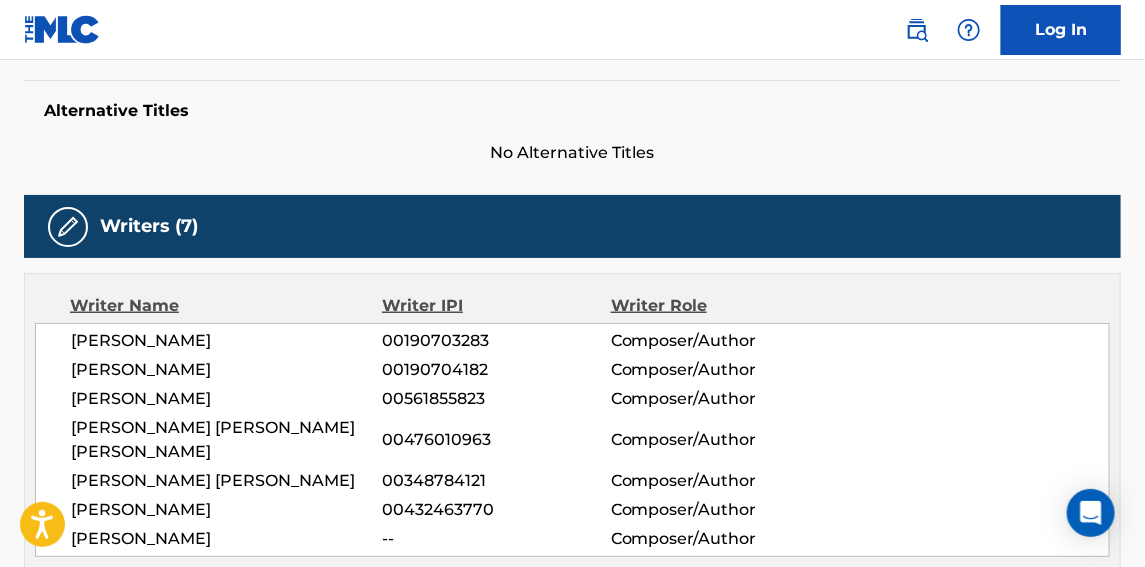 scroll, scrollTop: 757, scrollLeft: 0, axis: vertical 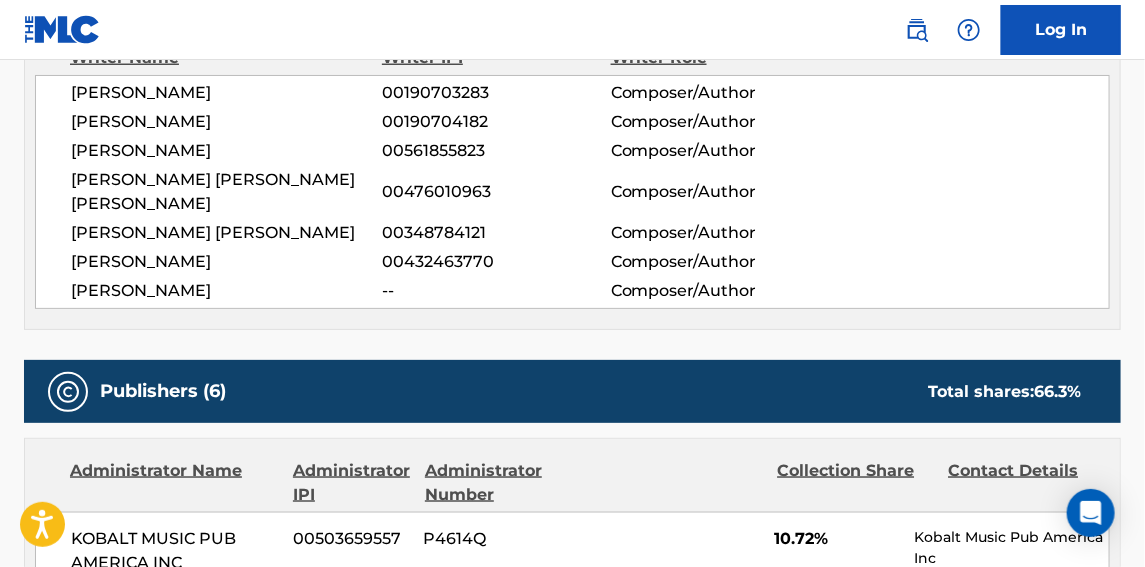 click on "[PERSON_NAME]" at bounding box center (226, 291) 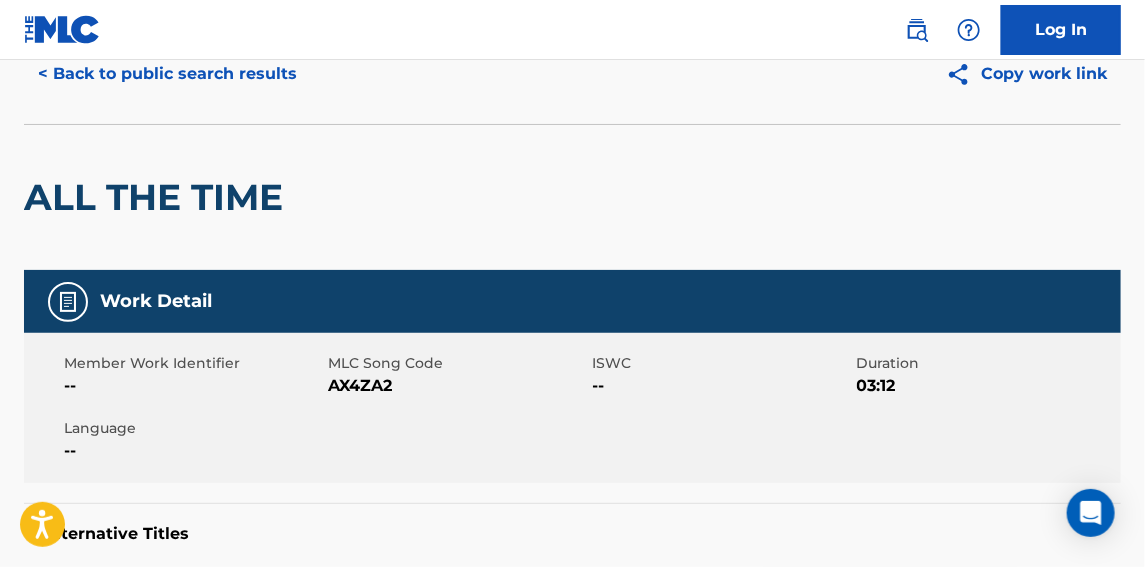 scroll, scrollTop: 0, scrollLeft: 0, axis: both 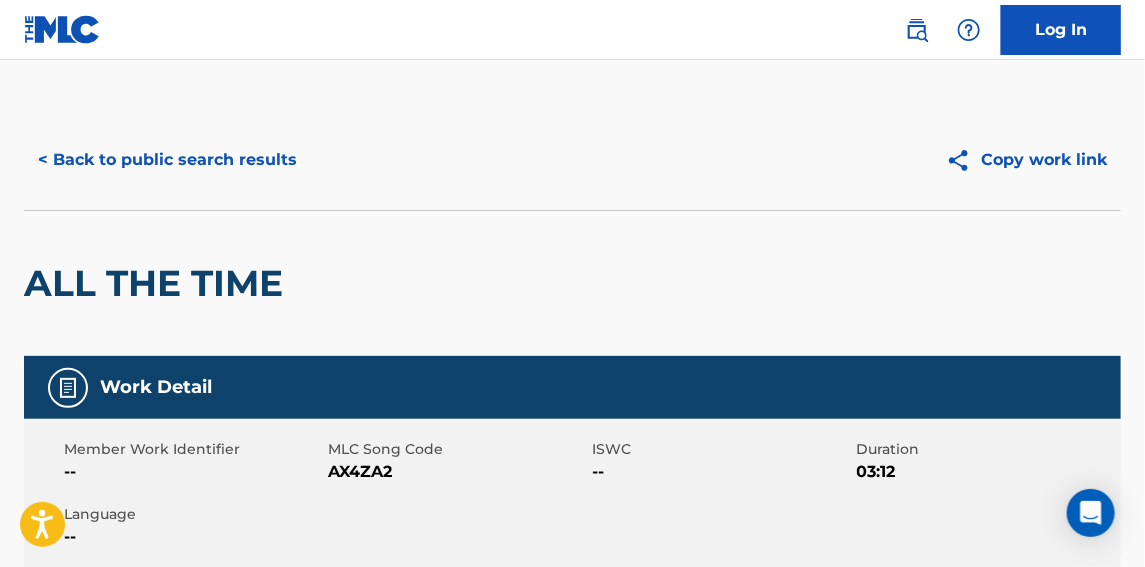 click on "< Back to public search results" at bounding box center [167, 160] 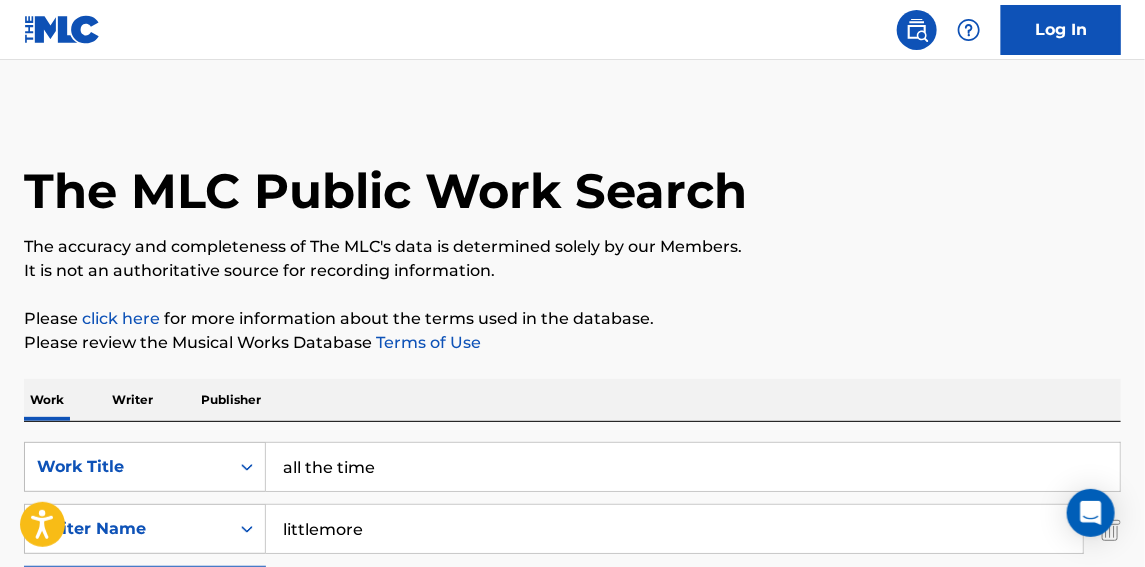 scroll, scrollTop: 0, scrollLeft: 0, axis: both 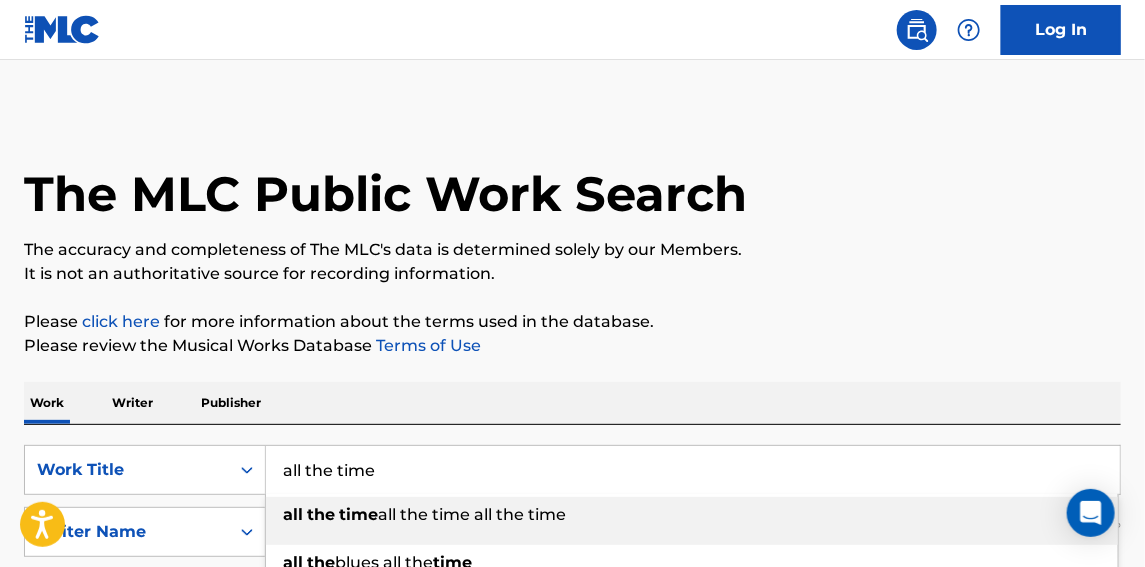 paste on "You Know What I Need" 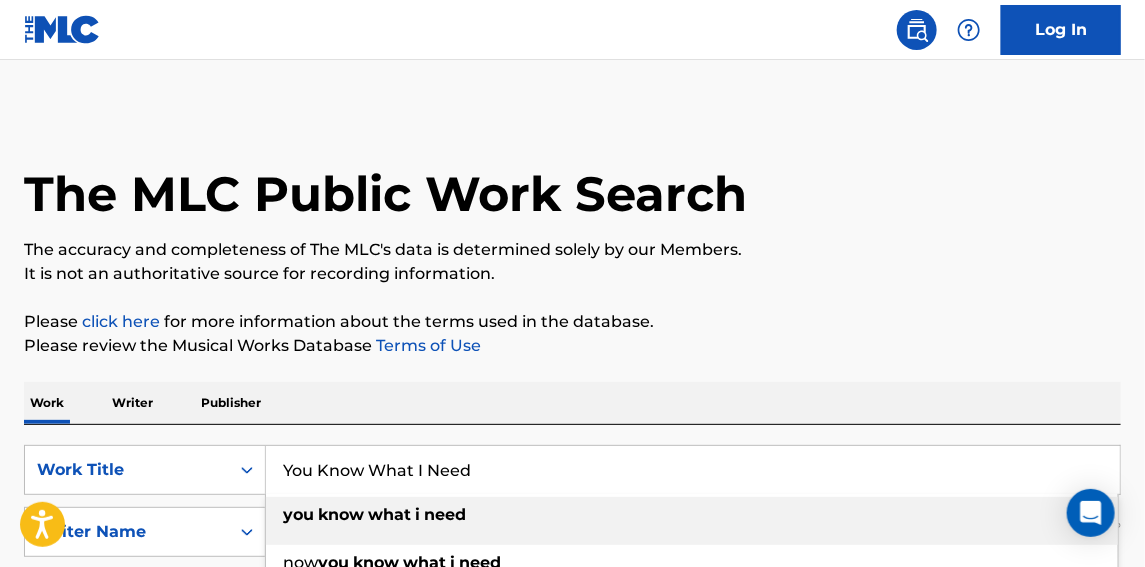 type on "You Know What I Need" 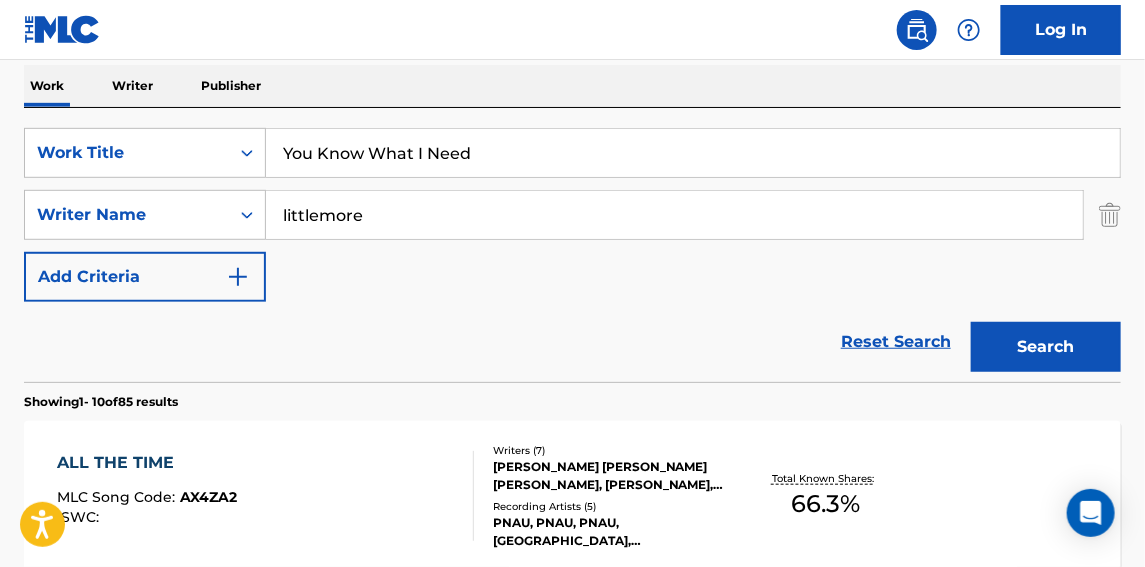 scroll, scrollTop: 303, scrollLeft: 0, axis: vertical 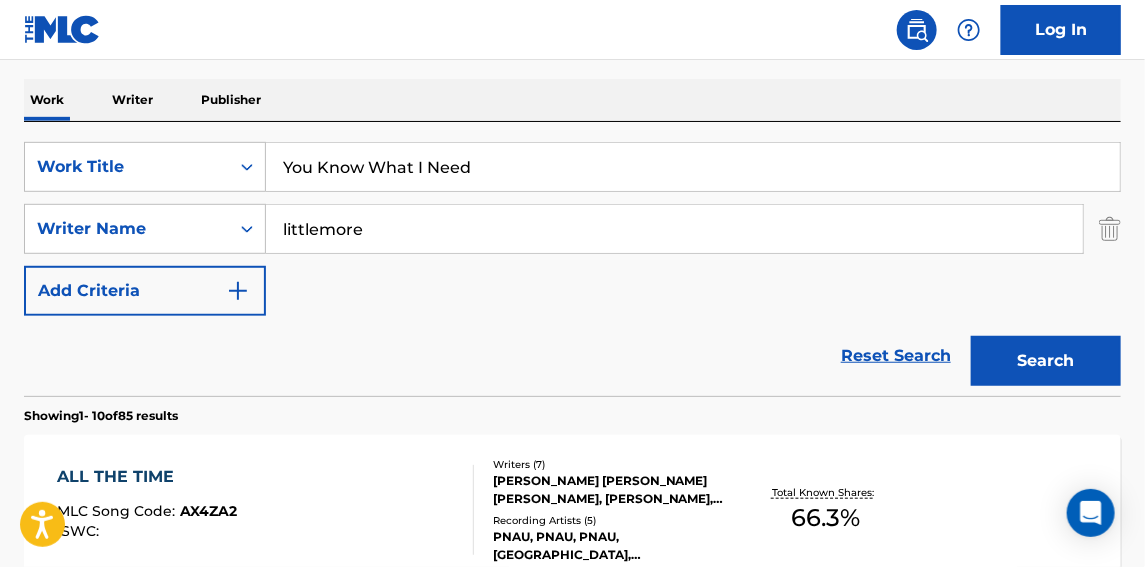 click on "Search" at bounding box center (1046, 361) 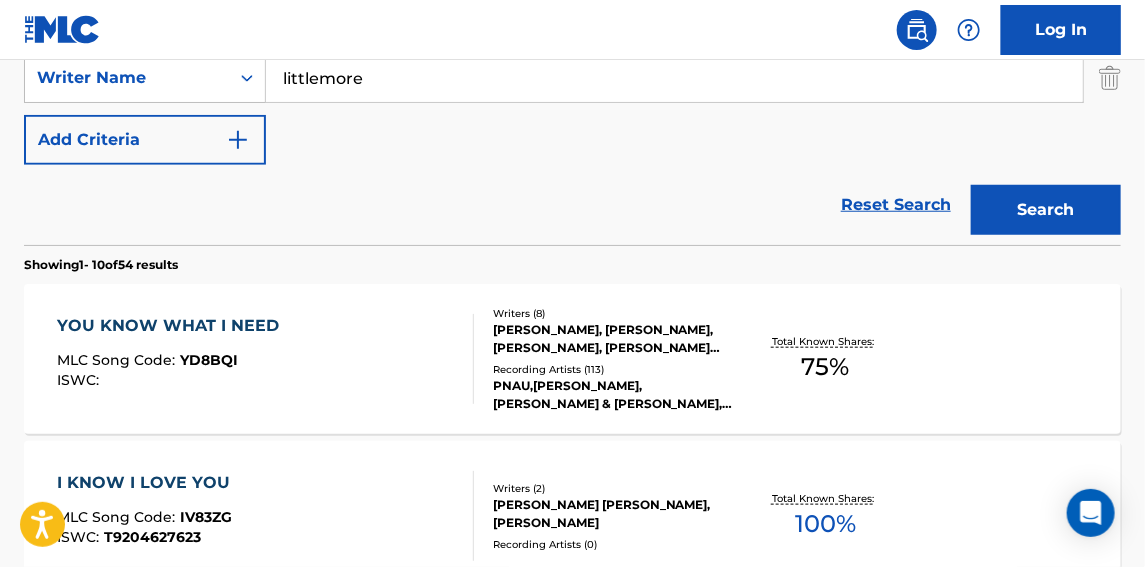 click on "YOU KNOW WHAT I NEED MLC Song Code : YD8BQI ISWC :" at bounding box center [265, 359] 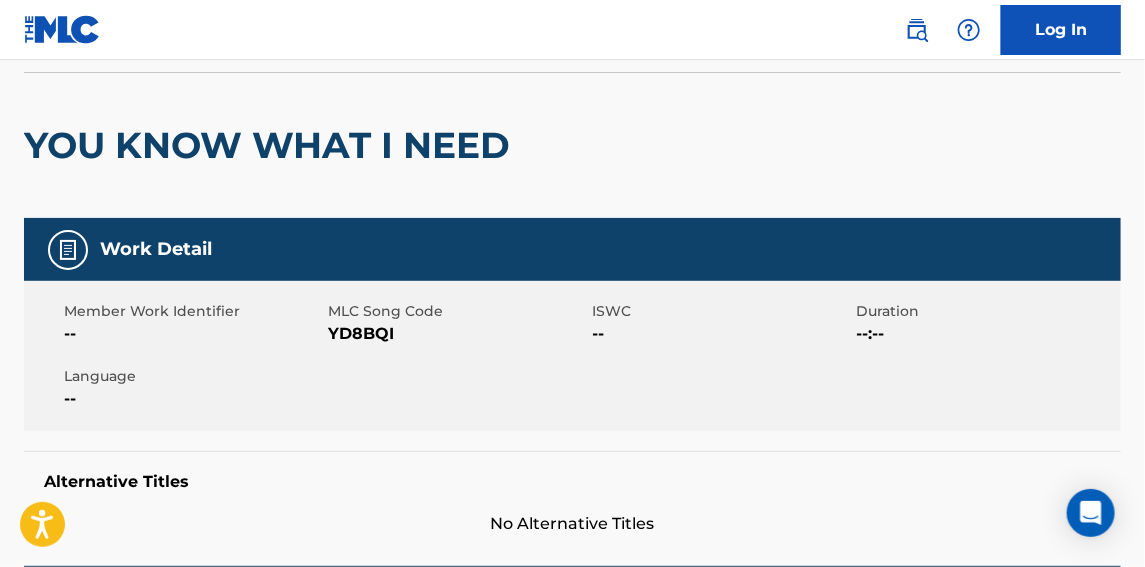 scroll, scrollTop: 0, scrollLeft: 0, axis: both 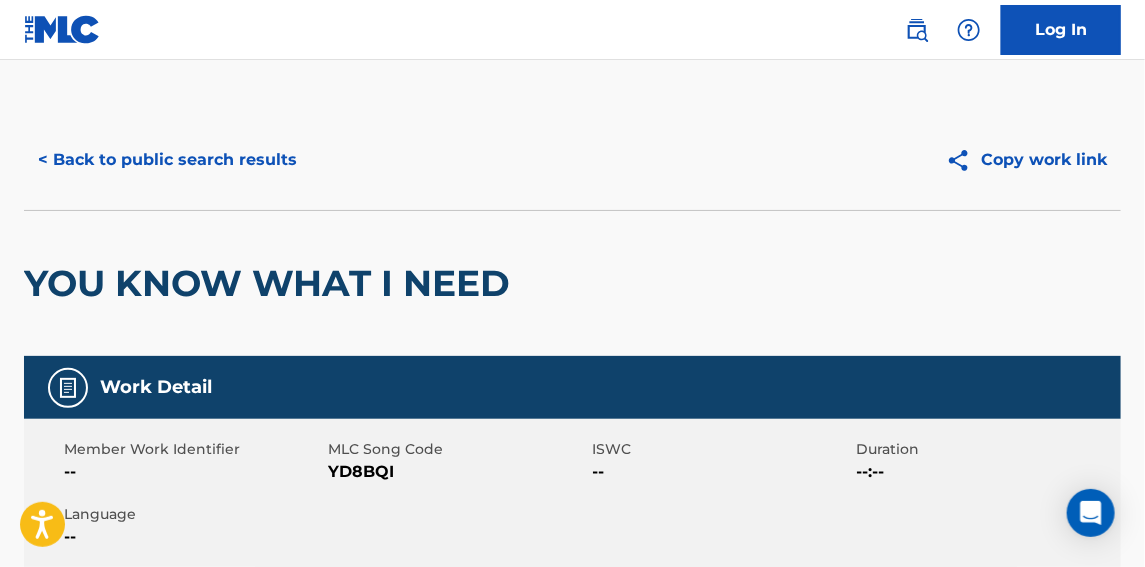 click on "< Back to public search results" at bounding box center [167, 160] 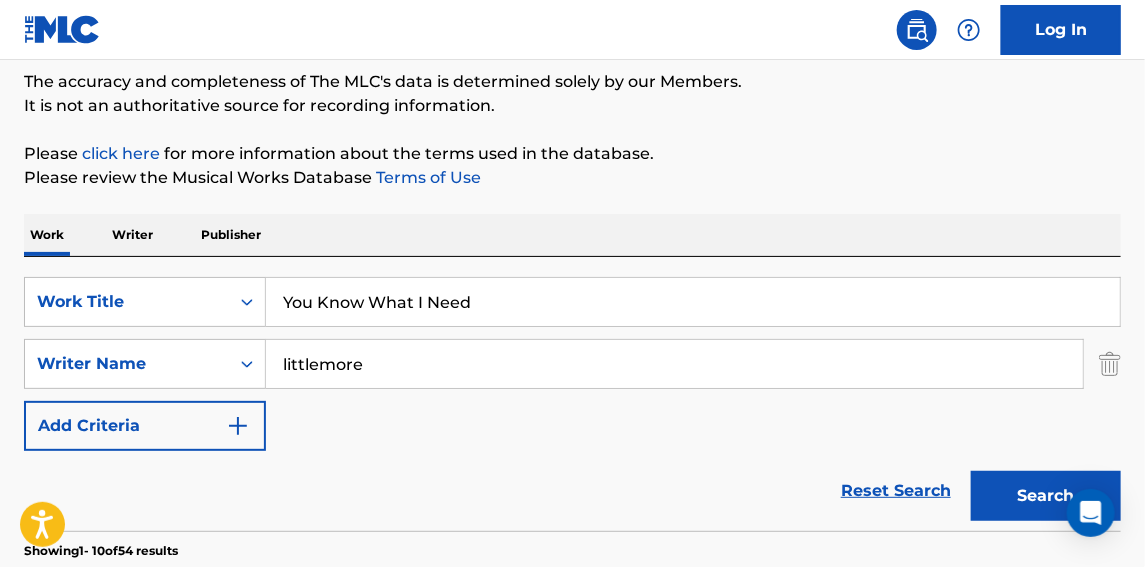 scroll, scrollTop: 0, scrollLeft: 0, axis: both 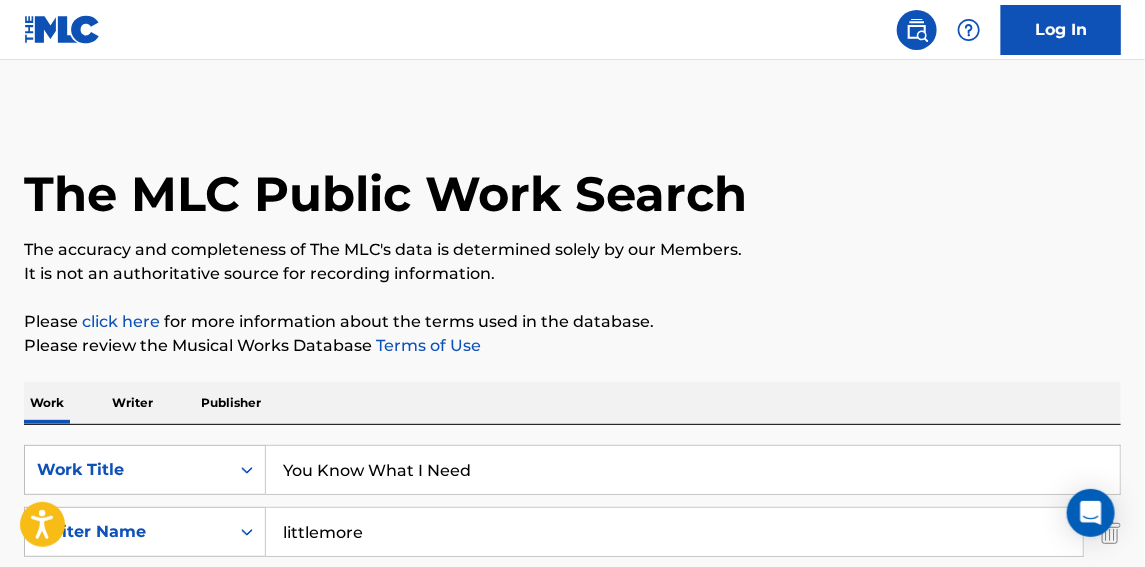 drag, startPoint x: 547, startPoint y: 465, endPoint x: -7, endPoint y: 478, distance: 554.1525 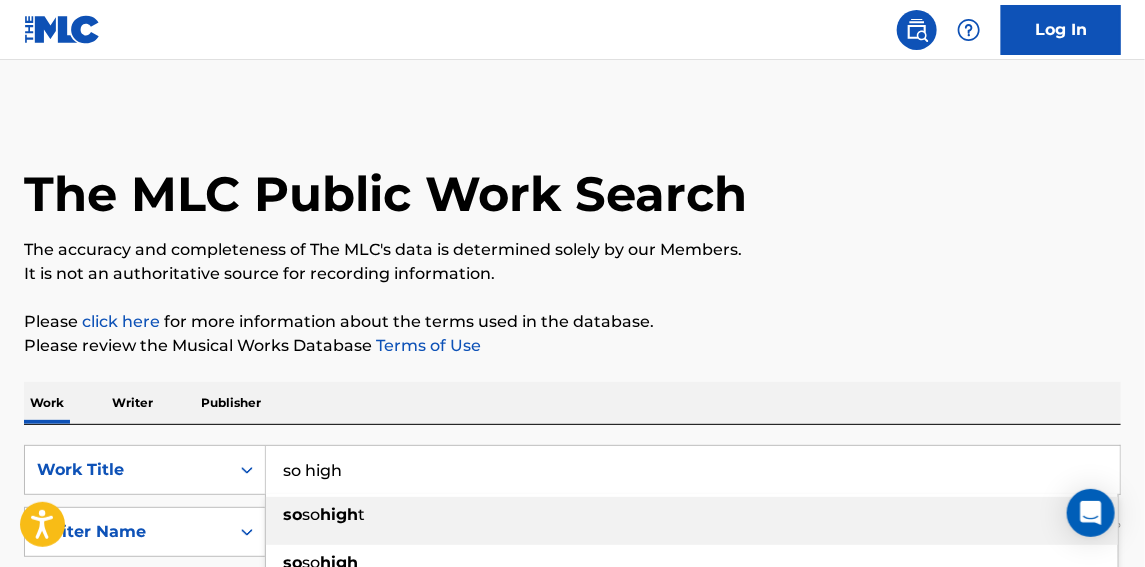 type on "so high" 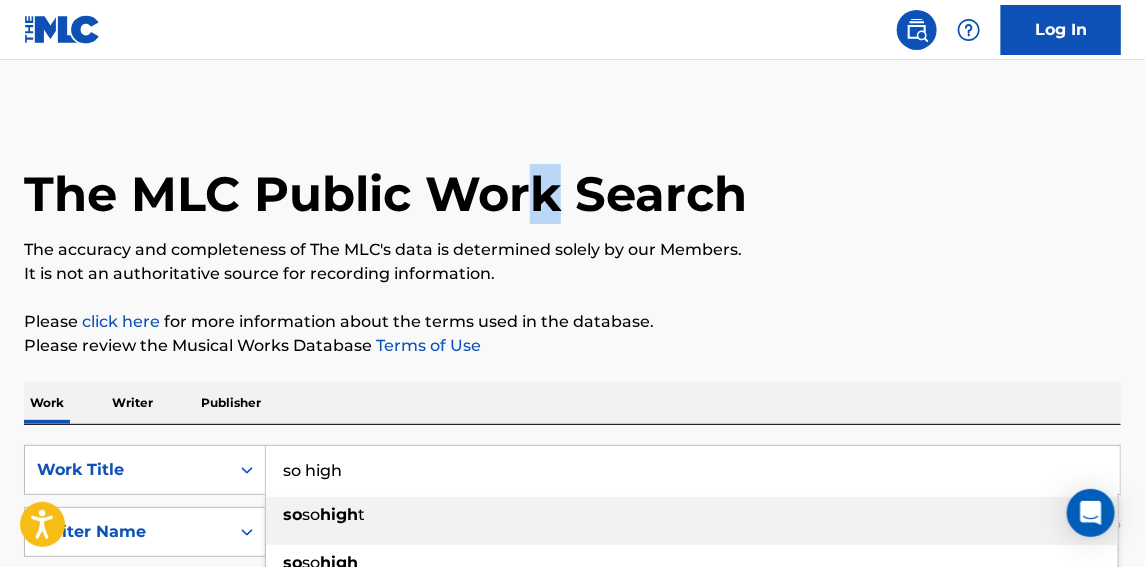 click on "The MLC Public Work Search" at bounding box center (572, 183) 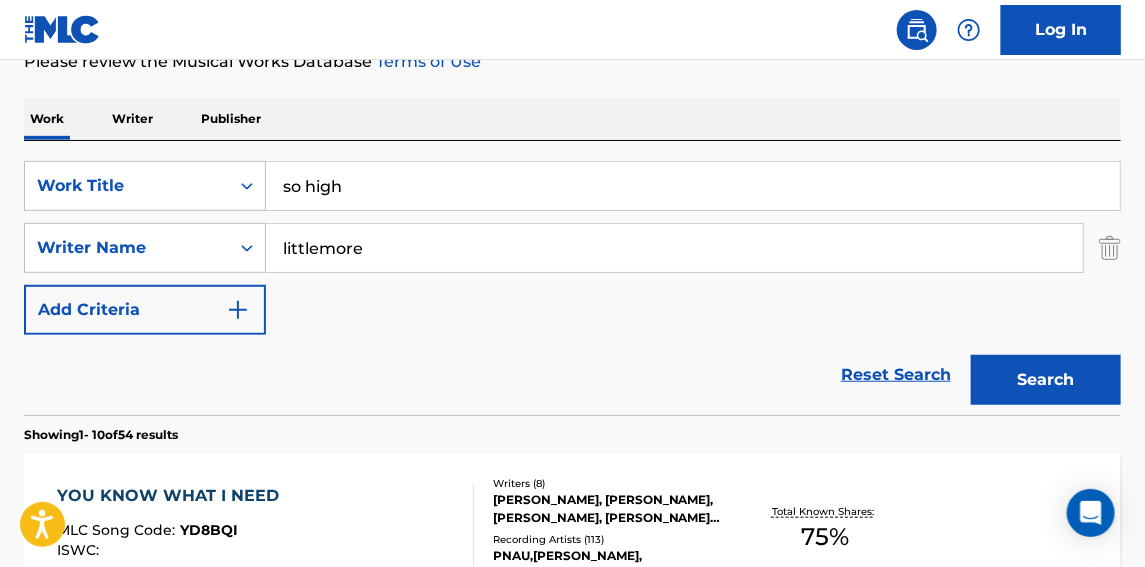 scroll, scrollTop: 303, scrollLeft: 0, axis: vertical 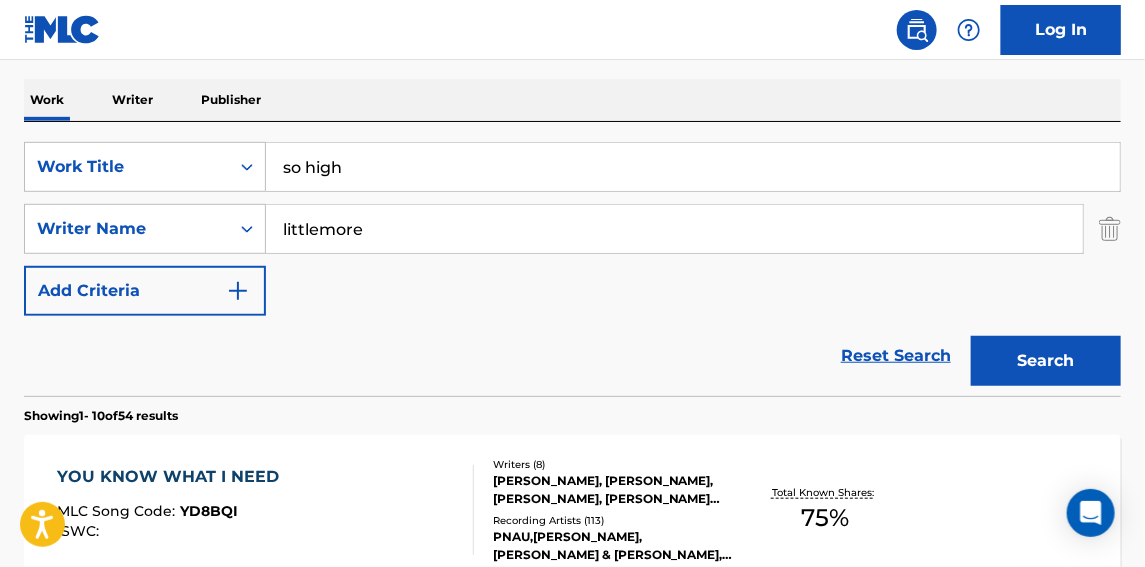 drag, startPoint x: 1058, startPoint y: 368, endPoint x: 956, endPoint y: 366, distance: 102.01961 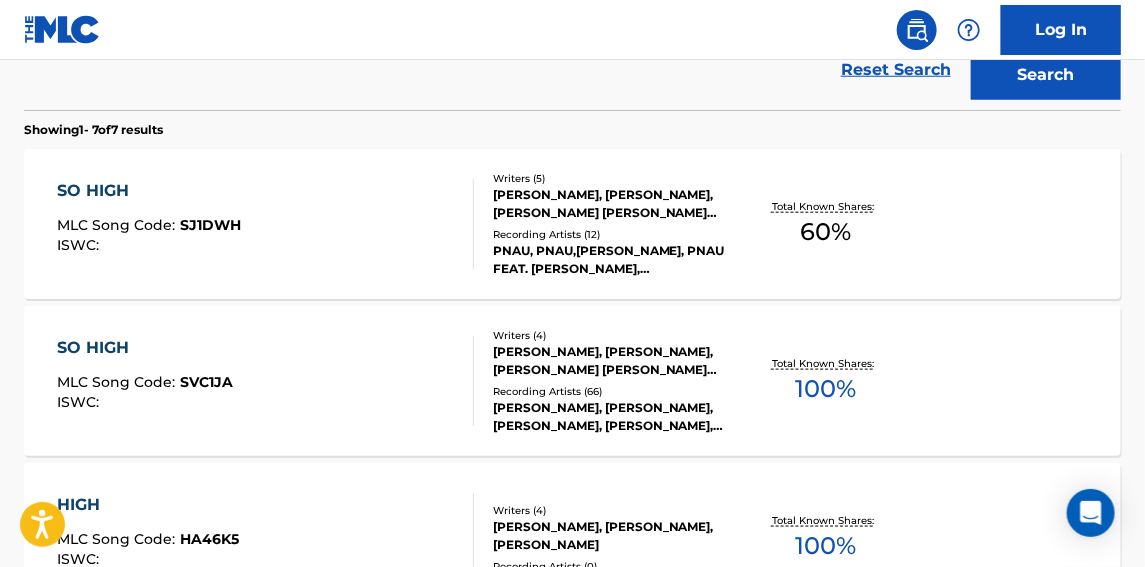 scroll, scrollTop: 606, scrollLeft: 0, axis: vertical 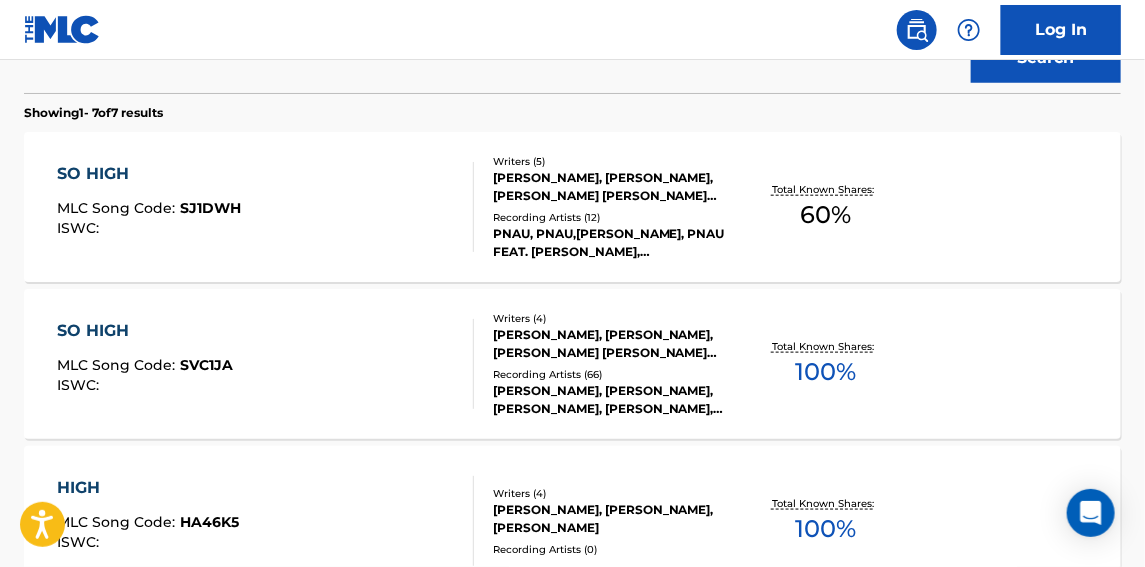 click on "SO HIGH MLC Song Code : SJ1DWH ISWC :" at bounding box center (265, 207) 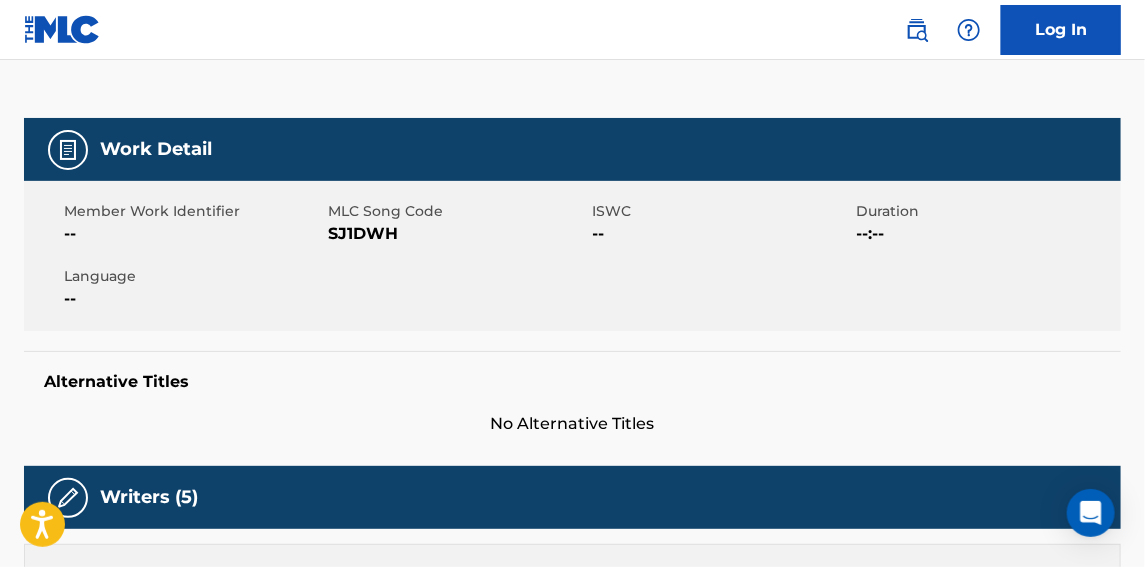 scroll, scrollTop: 0, scrollLeft: 0, axis: both 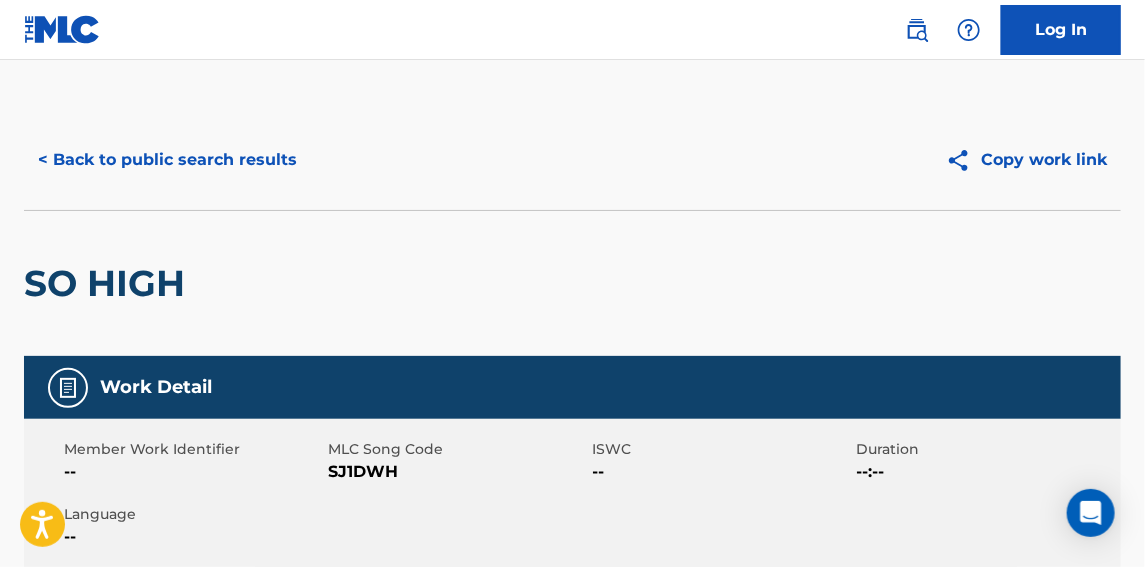 click on "< Back to public search results" at bounding box center [167, 160] 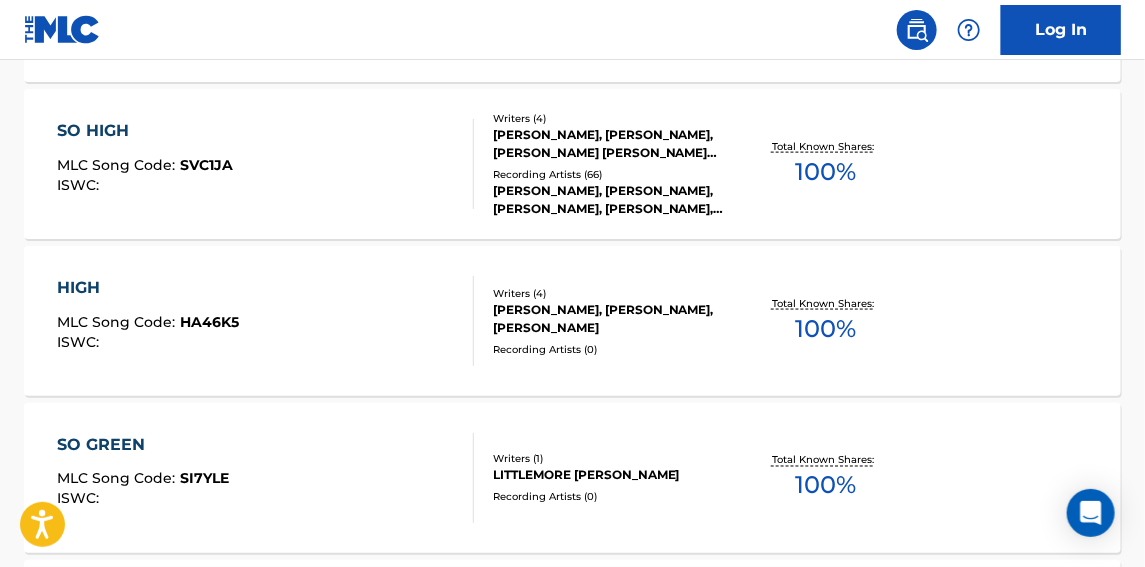 scroll, scrollTop: 871, scrollLeft: 0, axis: vertical 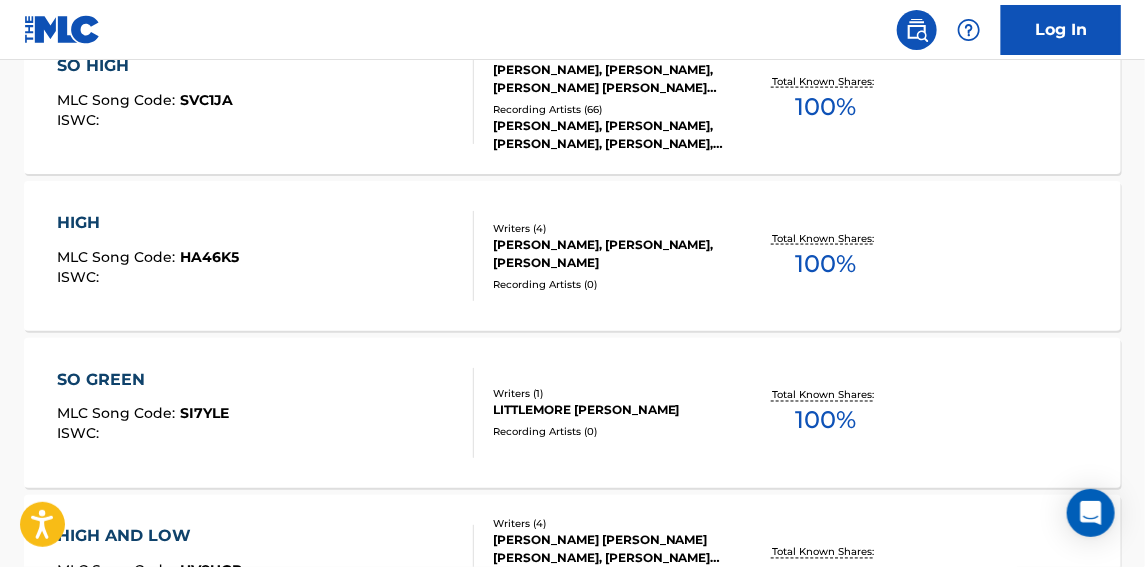 click on "HIGH MLC Song Code : HA46K5 ISWC :" at bounding box center [265, 256] 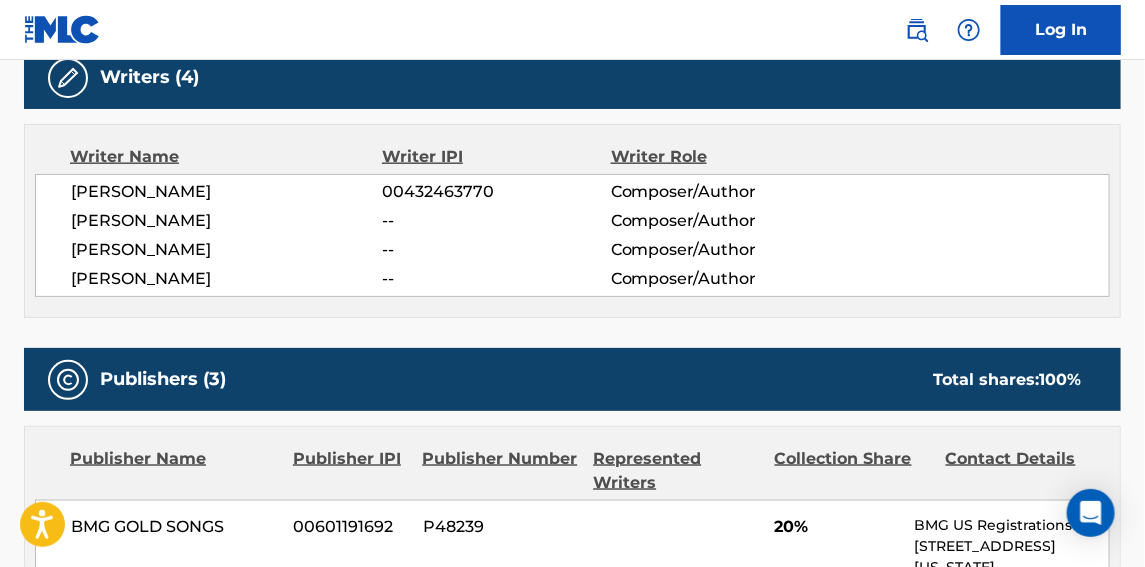 scroll, scrollTop: 606, scrollLeft: 0, axis: vertical 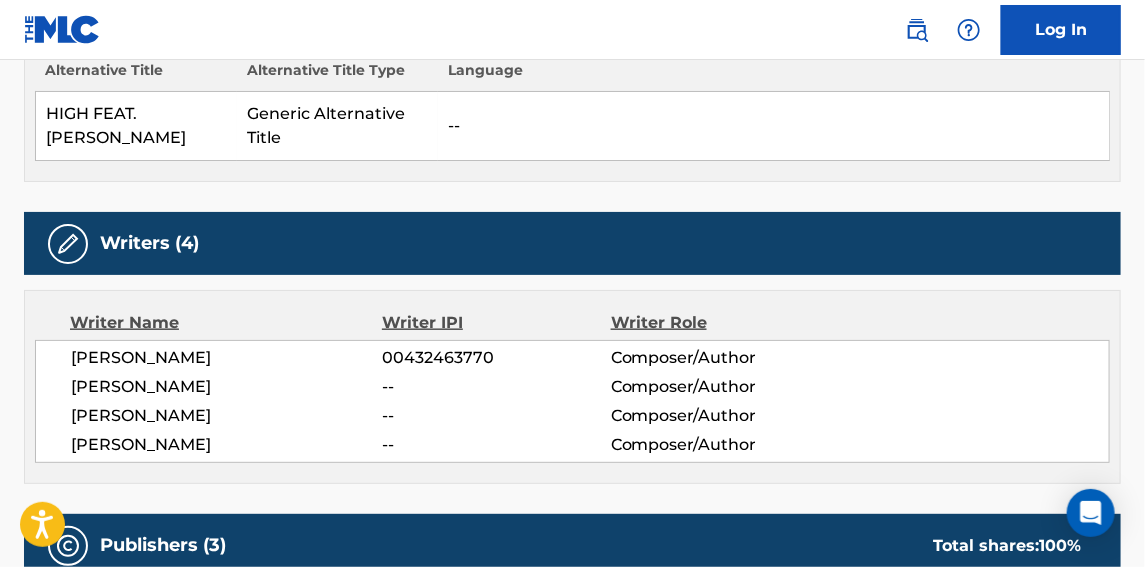 click on "[PERSON_NAME]" at bounding box center (226, 387) 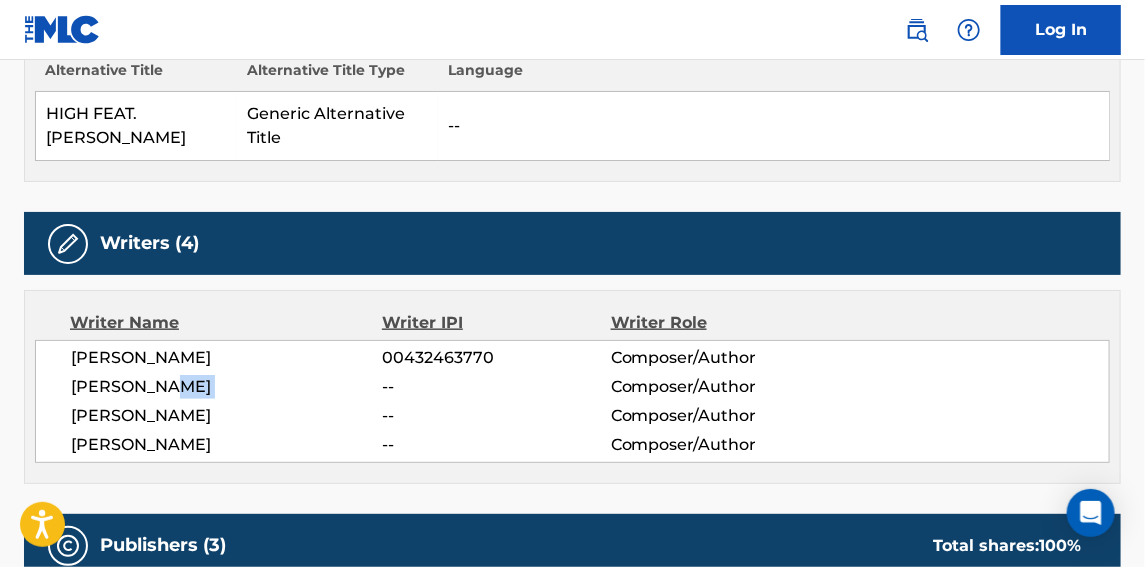 click on "[PERSON_NAME]" at bounding box center (226, 387) 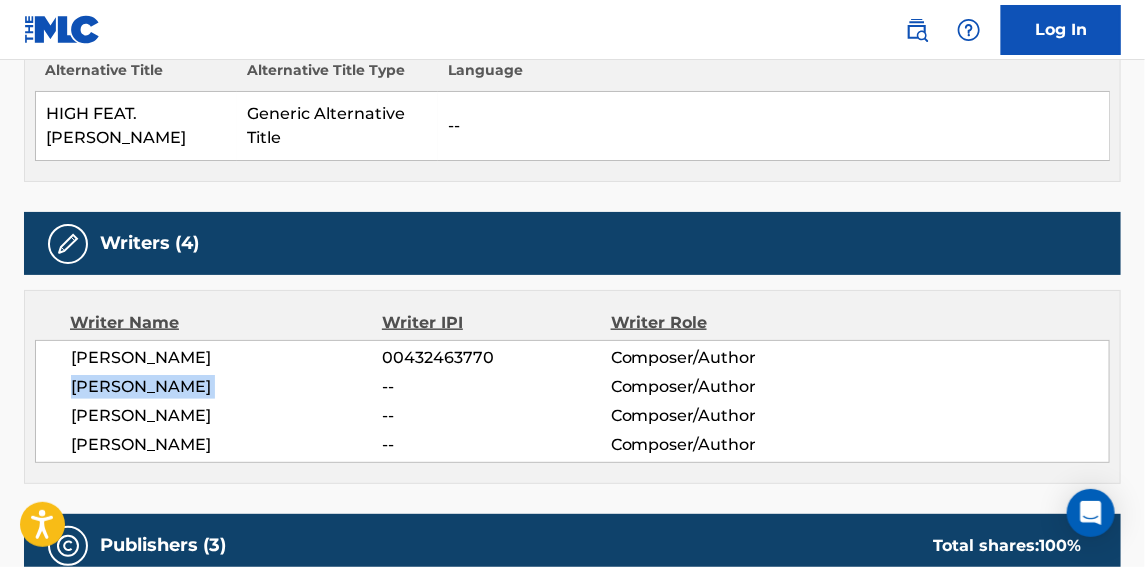 click on "[PERSON_NAME]" at bounding box center (226, 387) 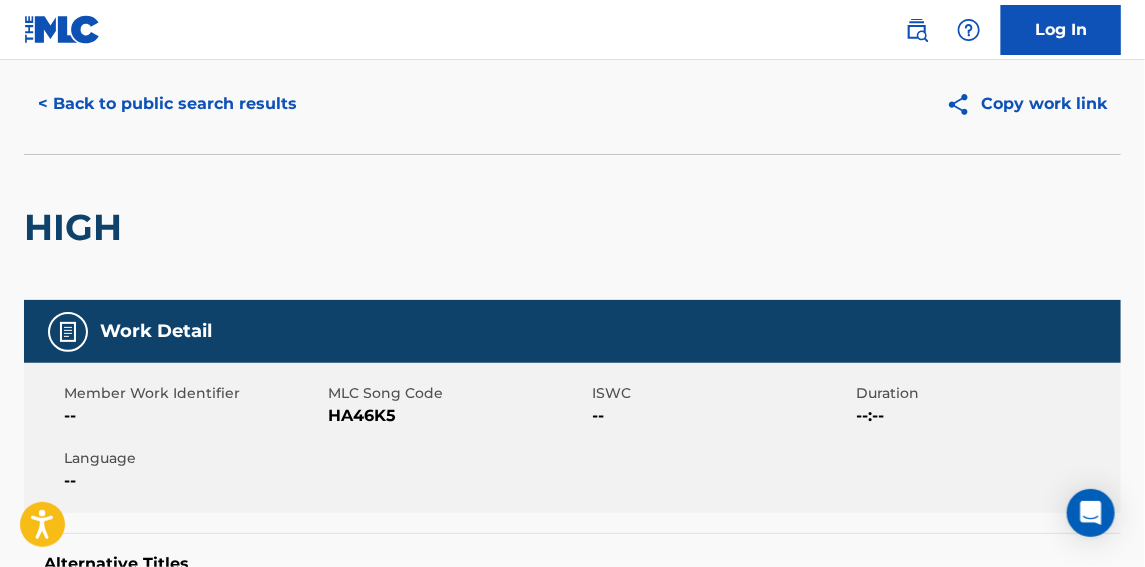 scroll, scrollTop: 0, scrollLeft: 0, axis: both 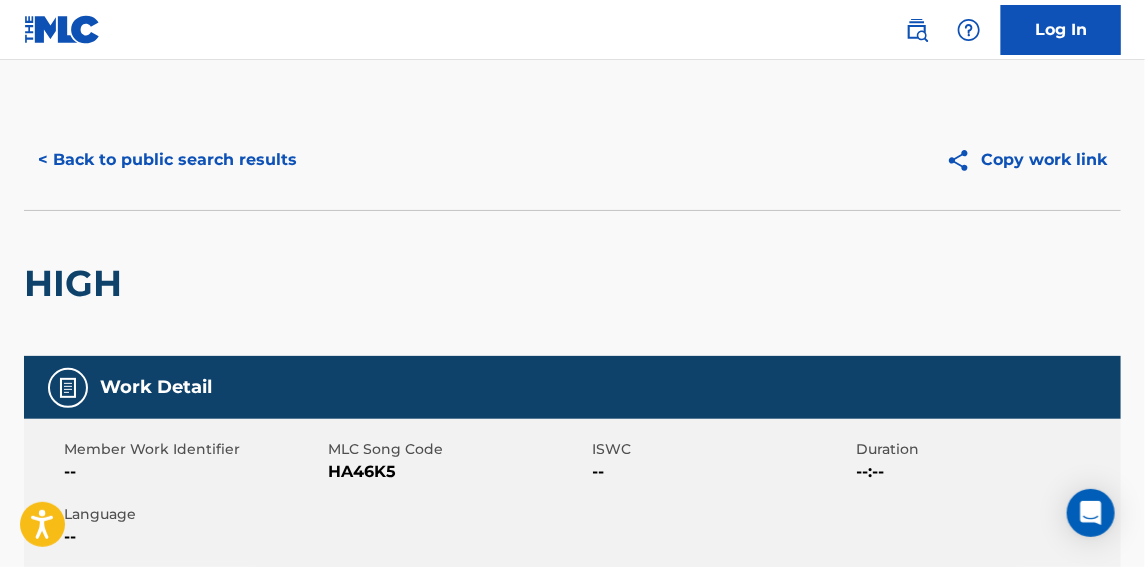 click on "< Back to public search results" at bounding box center [167, 160] 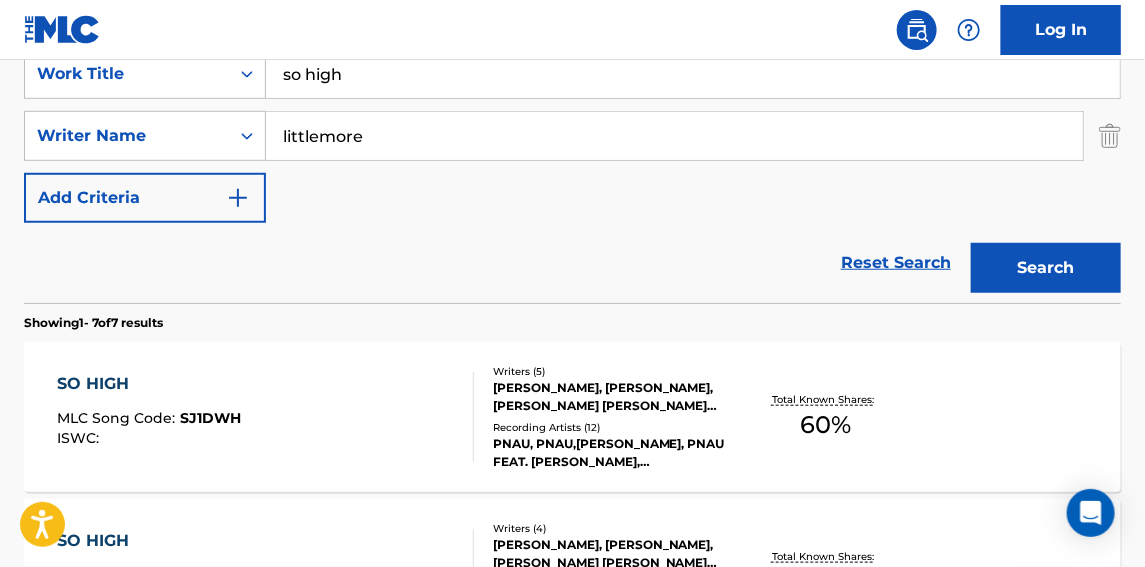 scroll, scrollTop: 0, scrollLeft: 0, axis: both 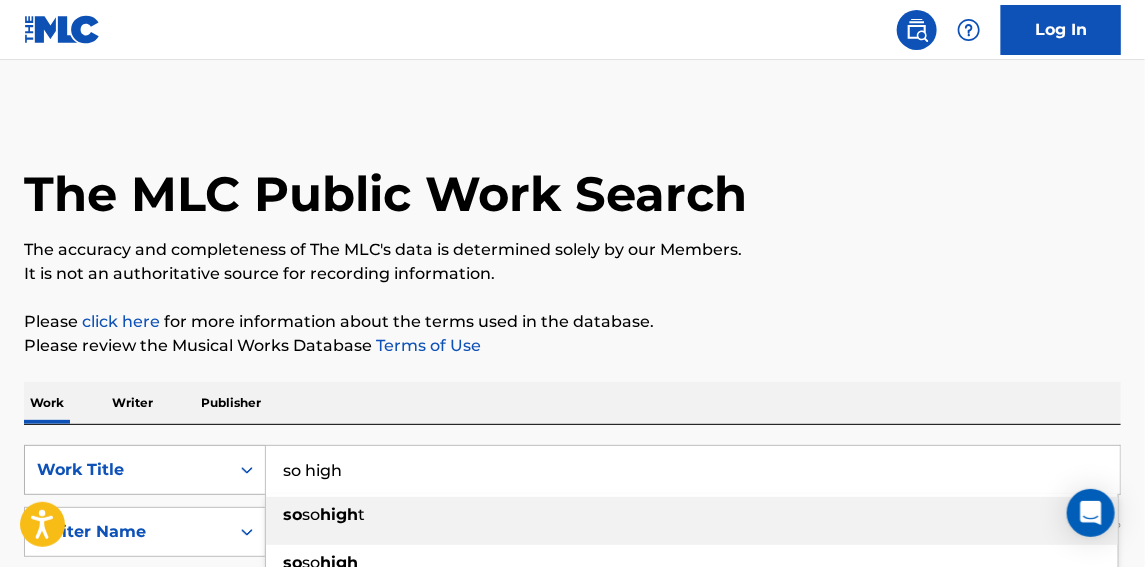 drag, startPoint x: 385, startPoint y: 491, endPoint x: 210, endPoint y: 490, distance: 175.00285 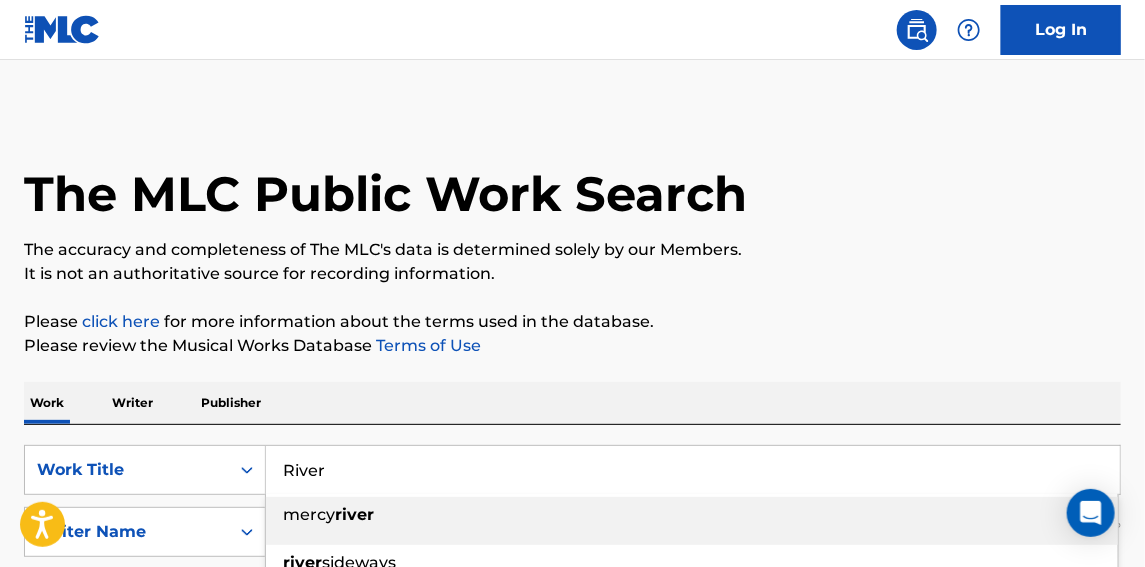 type on "River" 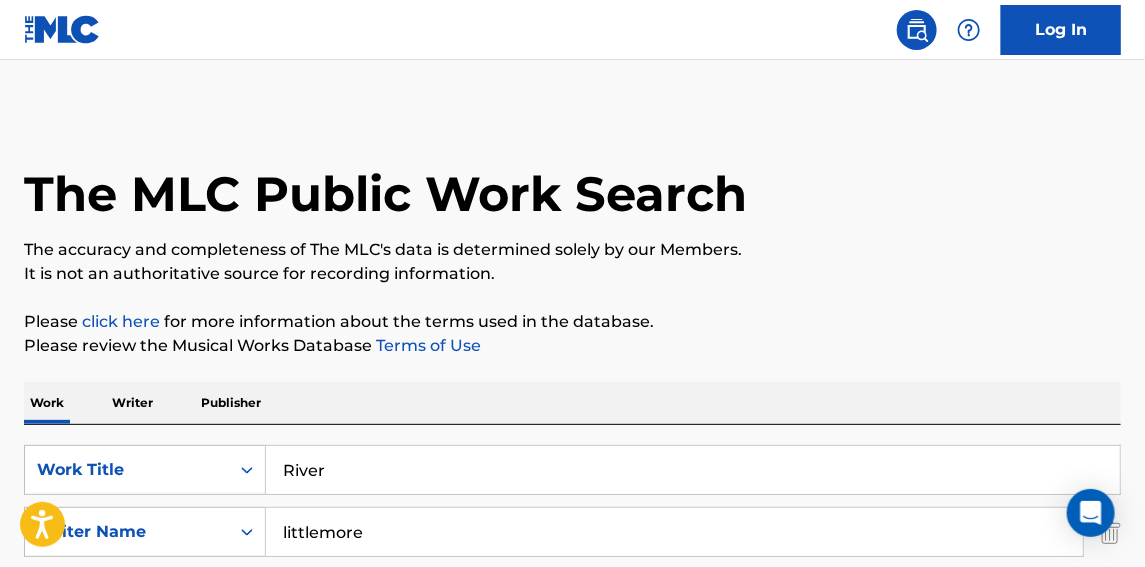 click on "The MLC Public Work Search" at bounding box center [572, 183] 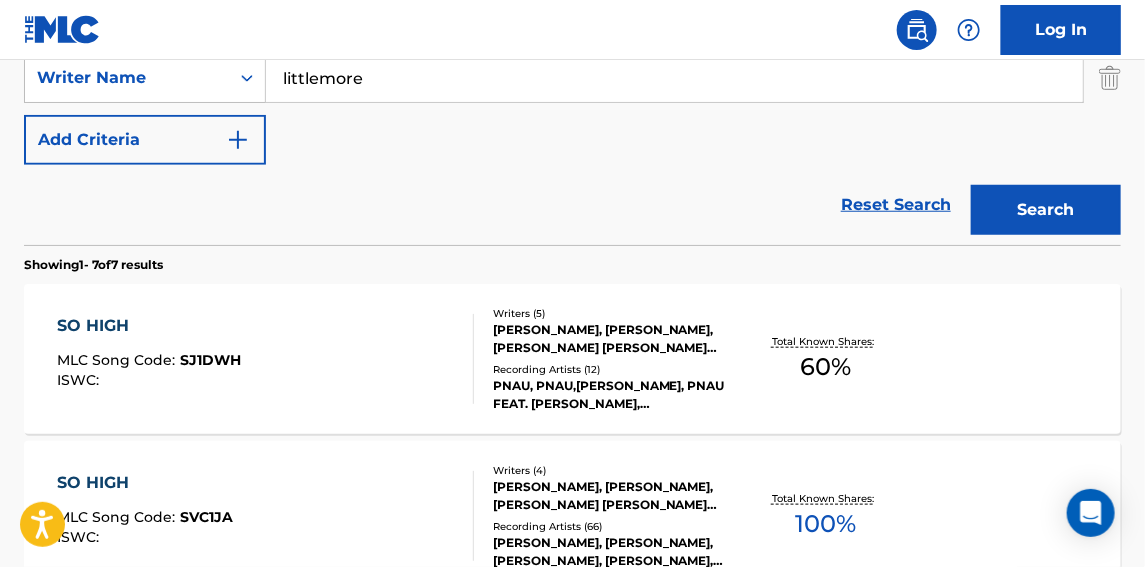 click on "Search" at bounding box center [1046, 210] 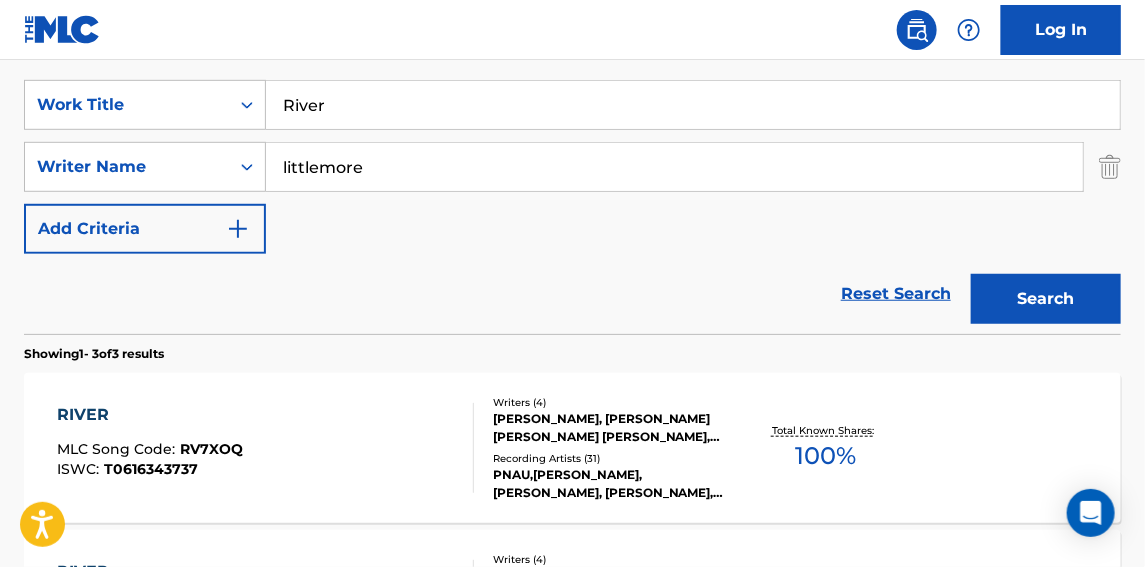 scroll, scrollTop: 454, scrollLeft: 0, axis: vertical 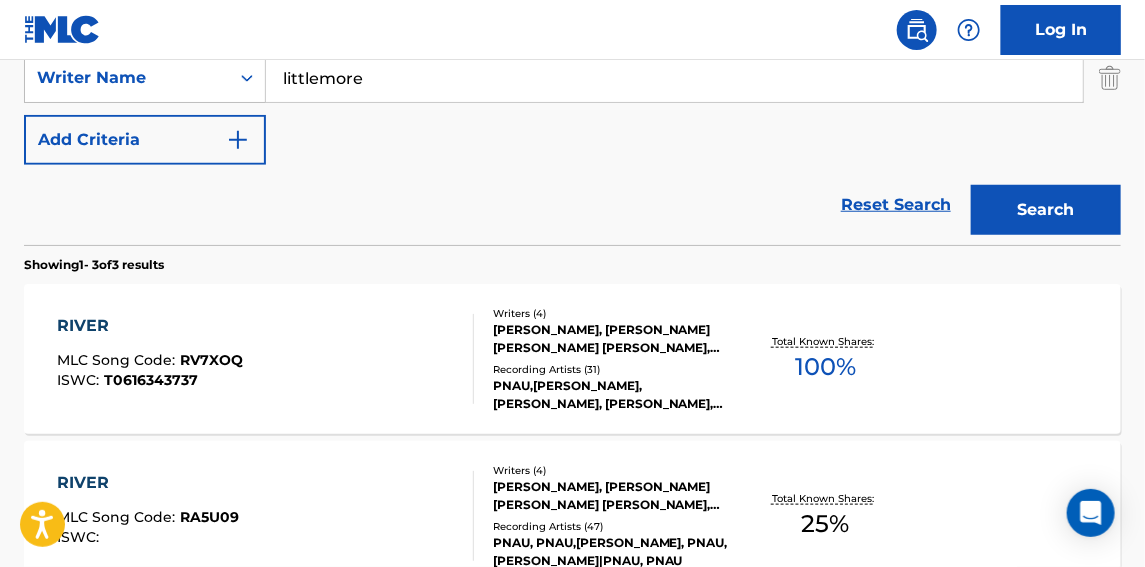 click on "RIVER MLC Song Code : RV7XOQ ISWC : T0616343737" at bounding box center [265, 359] 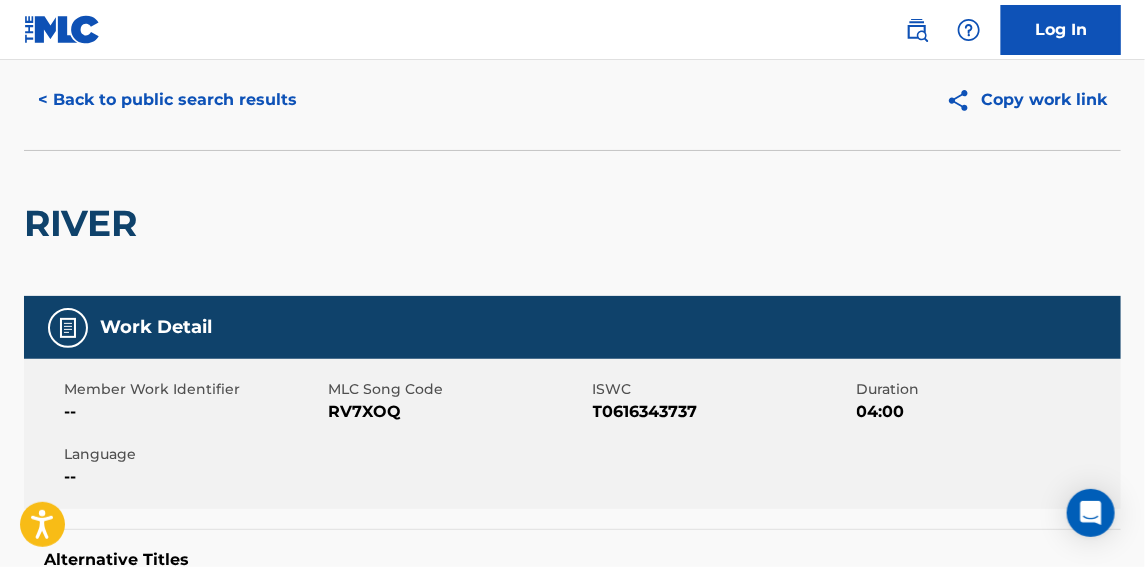 scroll, scrollTop: 0, scrollLeft: 0, axis: both 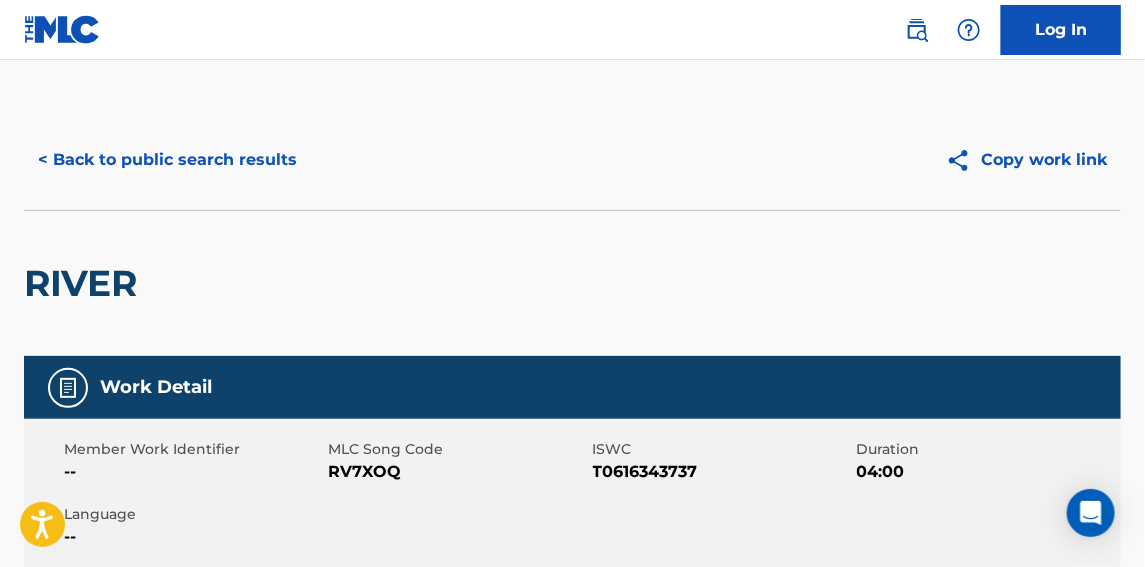 click on "< Back to public search results" at bounding box center [167, 160] 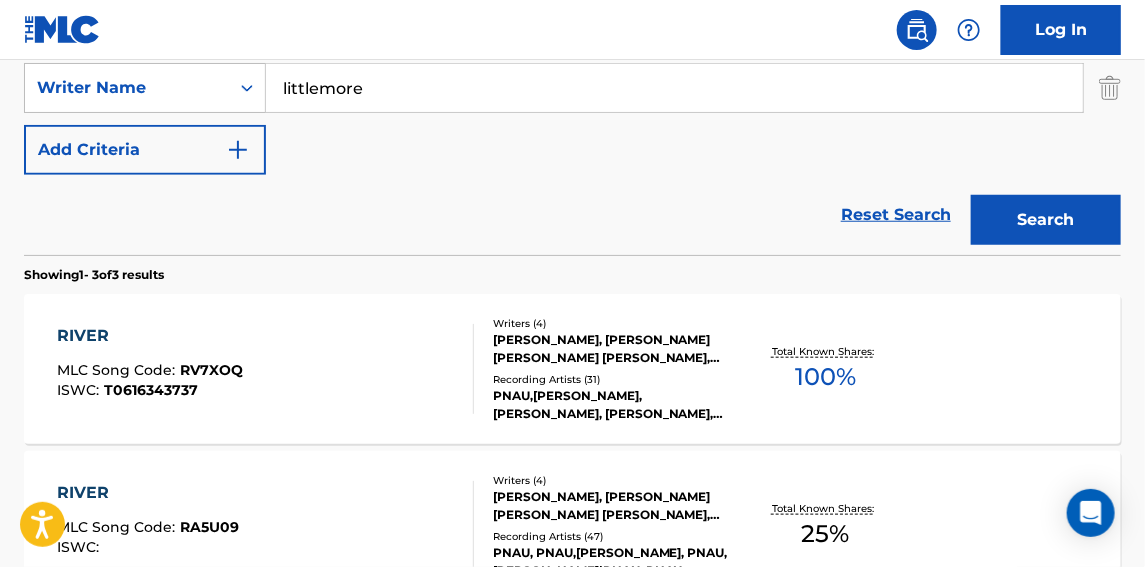 scroll, scrollTop: 833, scrollLeft: 0, axis: vertical 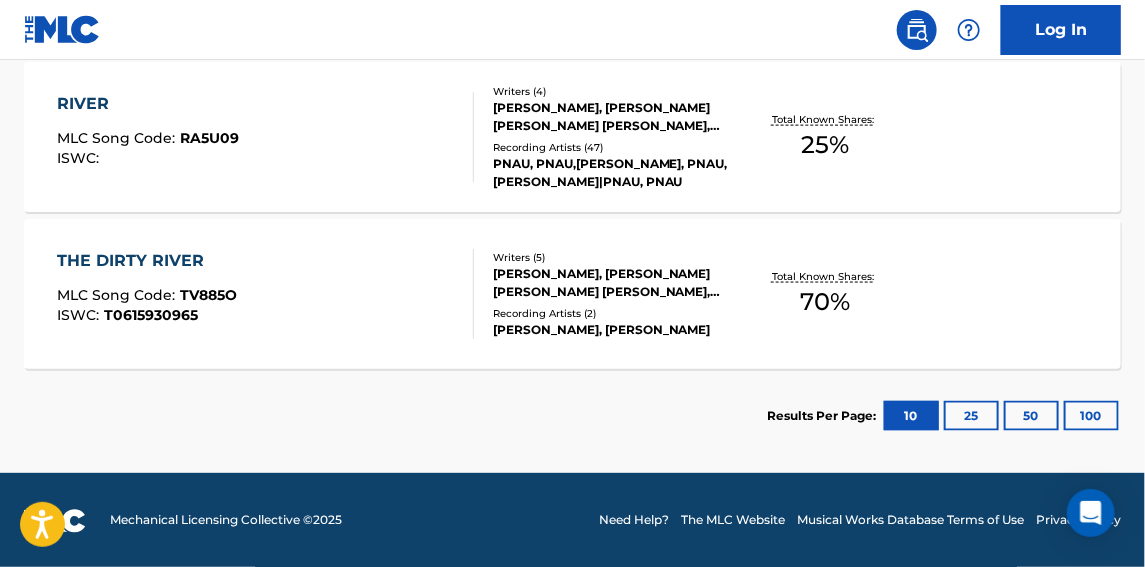 click on "RIVER MLC Song Code : RA5U09 ISWC :" at bounding box center [265, 137] 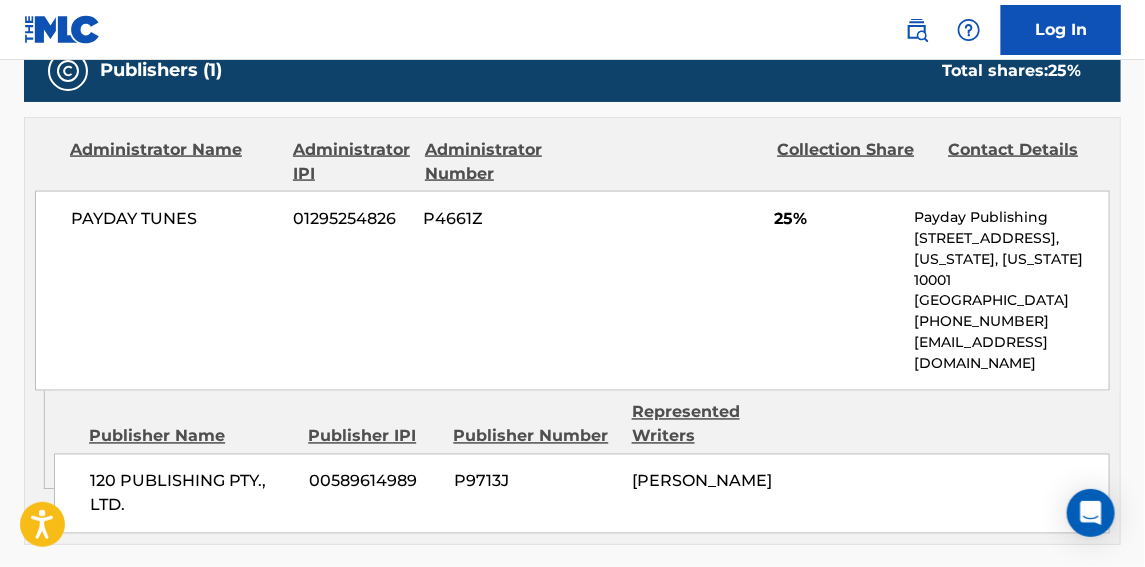 scroll, scrollTop: 909, scrollLeft: 0, axis: vertical 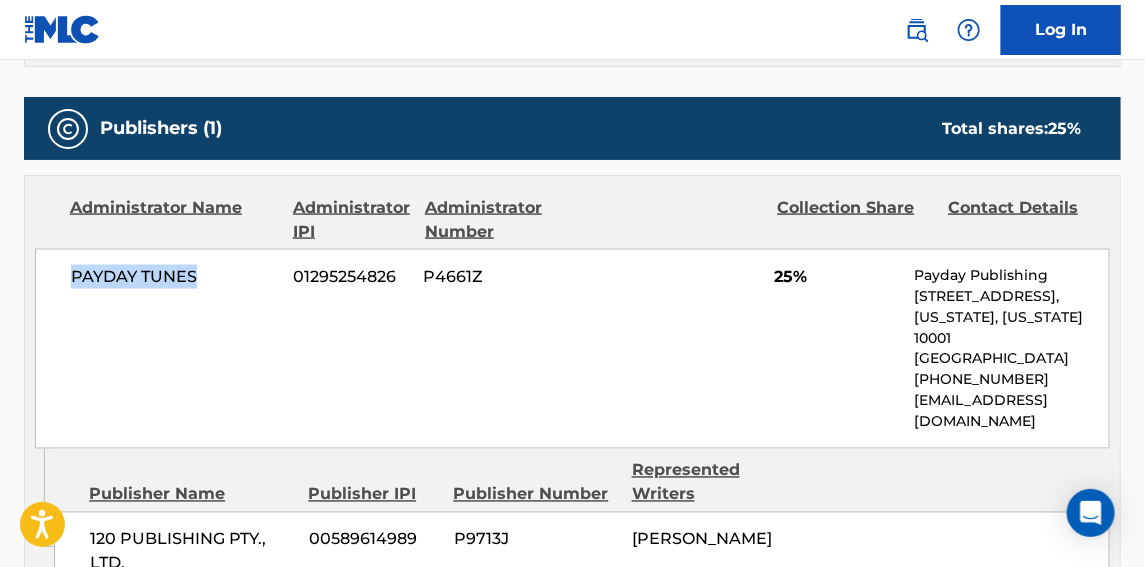 drag, startPoint x: 264, startPoint y: 293, endPoint x: 59, endPoint y: 280, distance: 205.41179 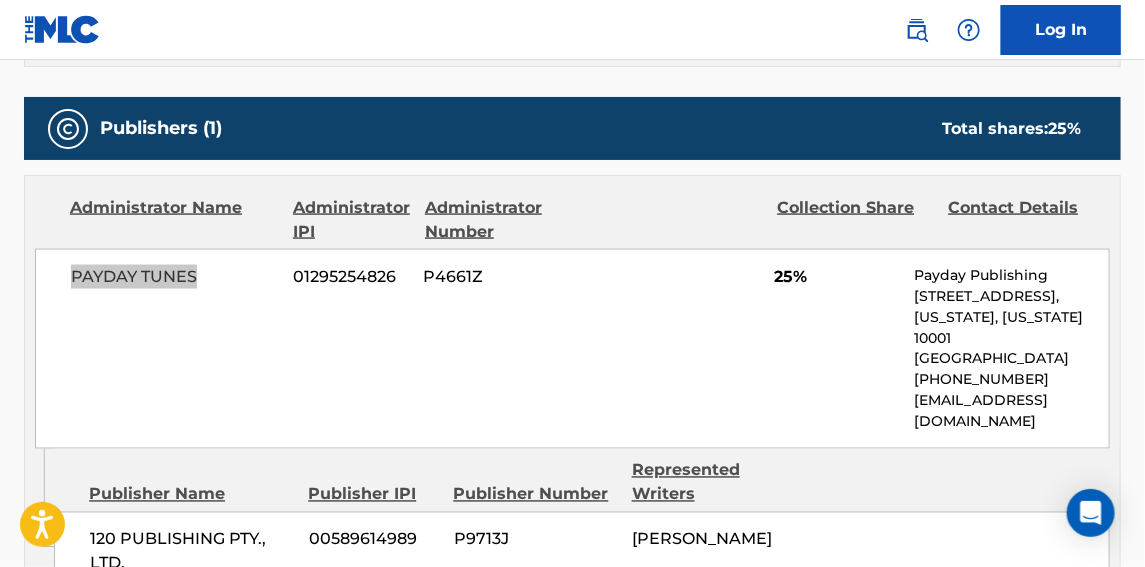 scroll, scrollTop: 1212, scrollLeft: 0, axis: vertical 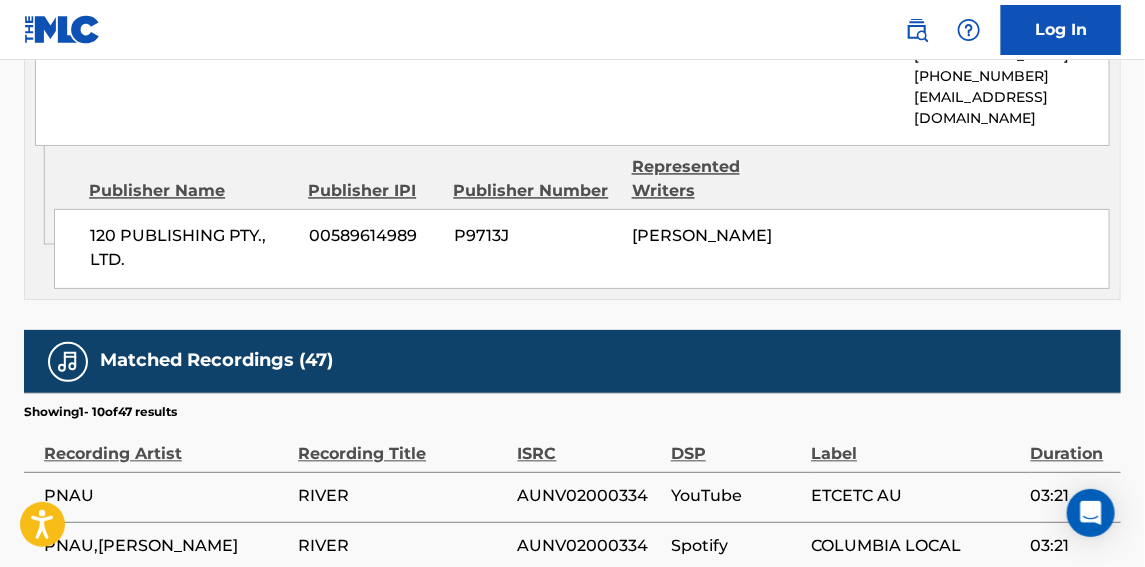 click on "120 PUBLISHING PTY., LTD." at bounding box center [192, 249] 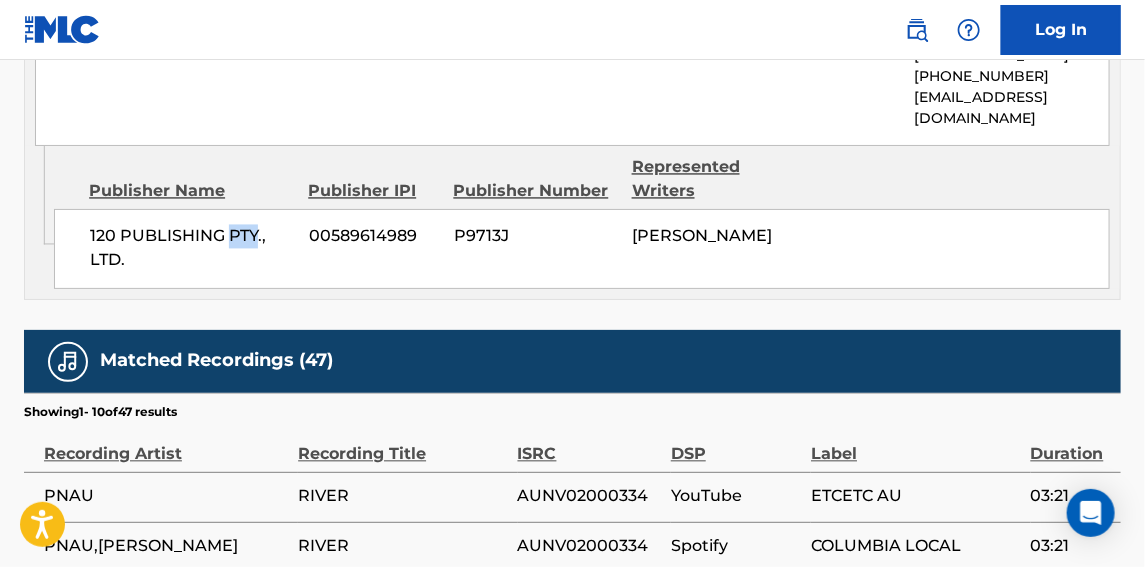 click on "120 PUBLISHING PTY., LTD." at bounding box center (192, 249) 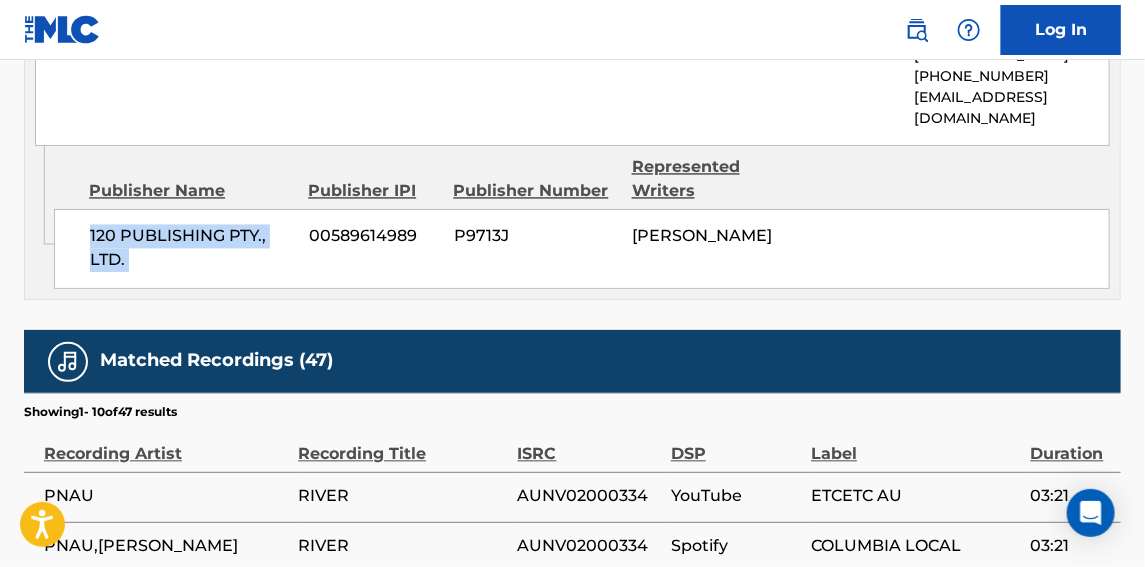 click on "120 PUBLISHING PTY., LTD." at bounding box center [192, 249] 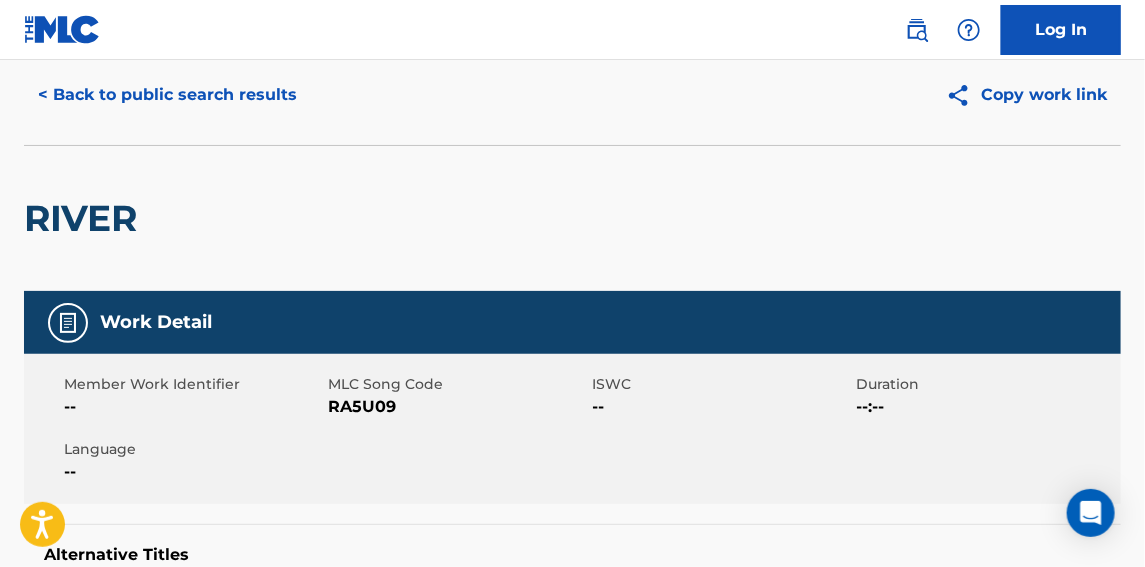 scroll, scrollTop: 0, scrollLeft: 0, axis: both 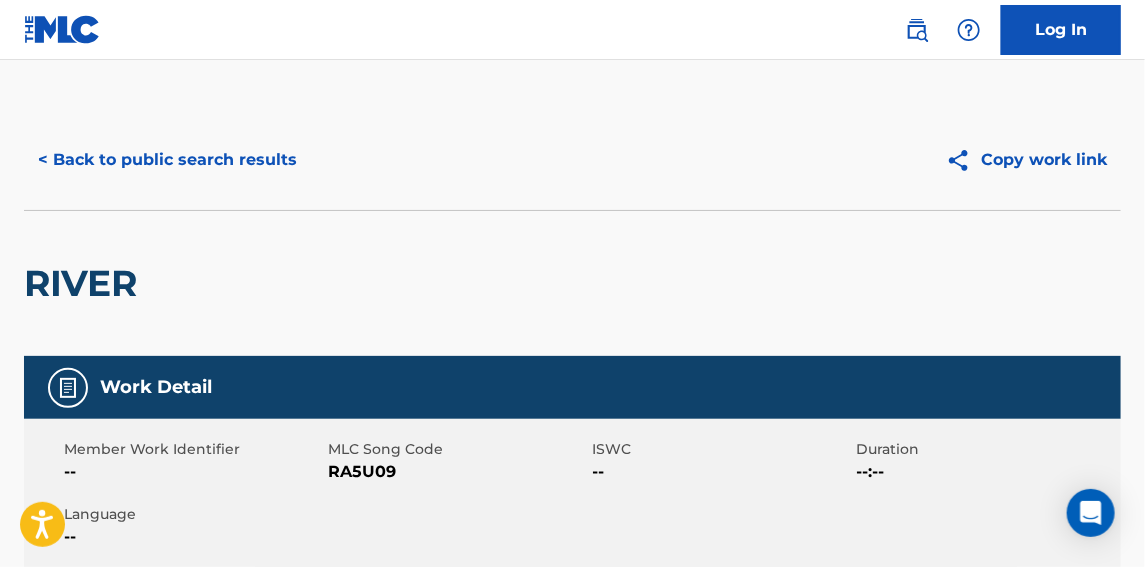 click on "< Back to public search results" at bounding box center [167, 160] 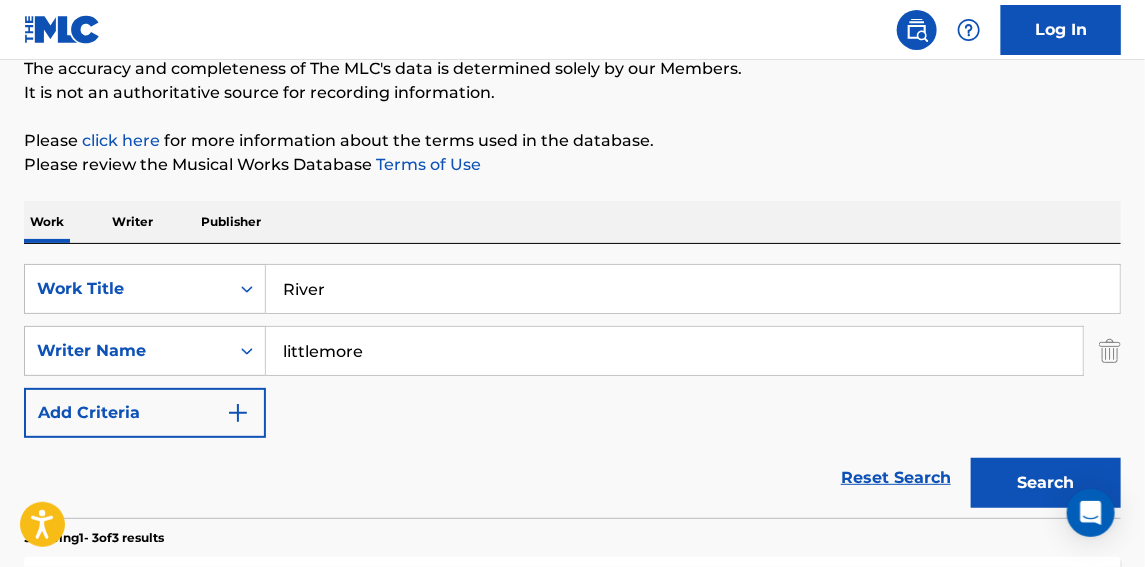 scroll, scrollTop: 76, scrollLeft: 0, axis: vertical 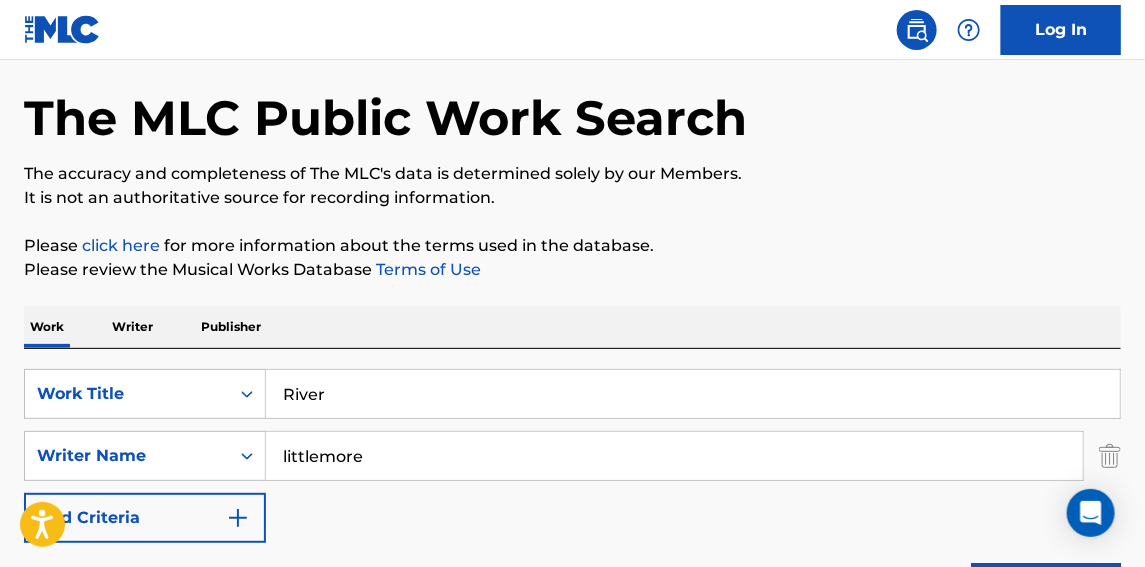drag, startPoint x: 381, startPoint y: 393, endPoint x: 198, endPoint y: 351, distance: 187.75783 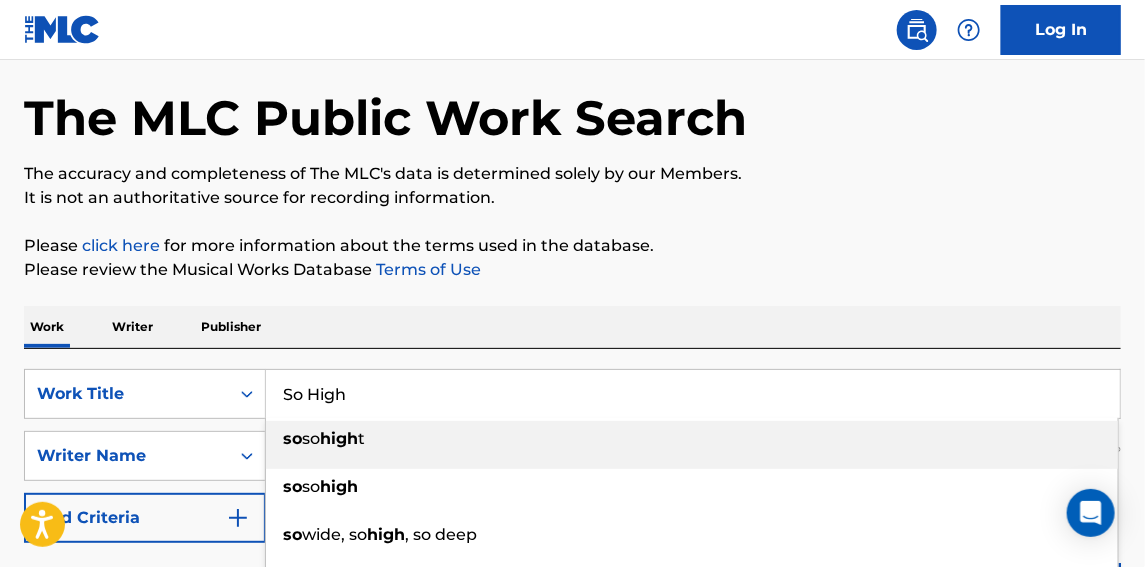 type on "So High" 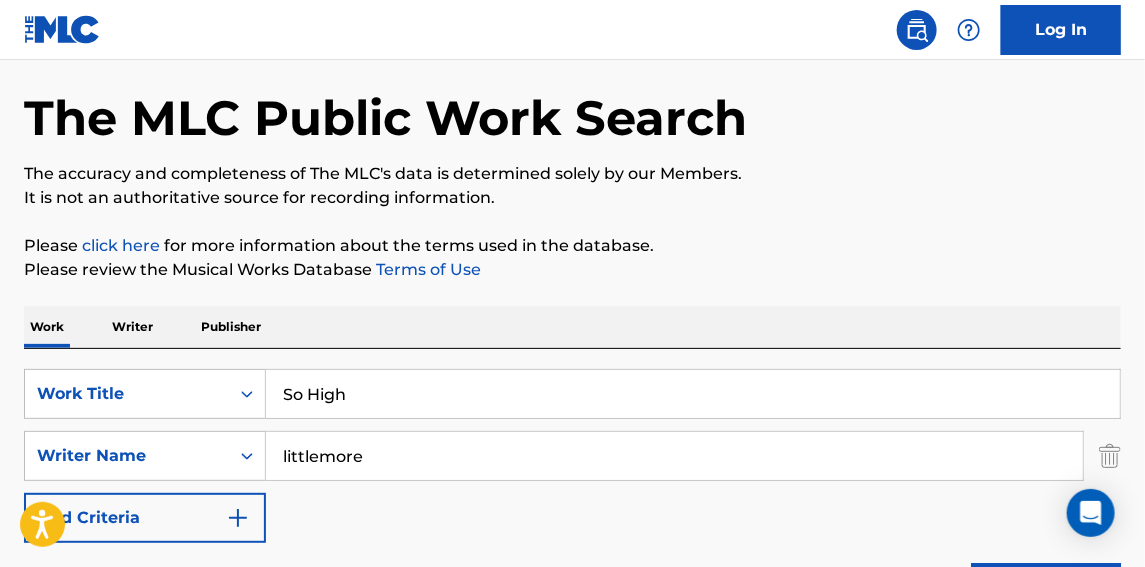 drag, startPoint x: 684, startPoint y: 206, endPoint x: 681, endPoint y: 194, distance: 12.369317 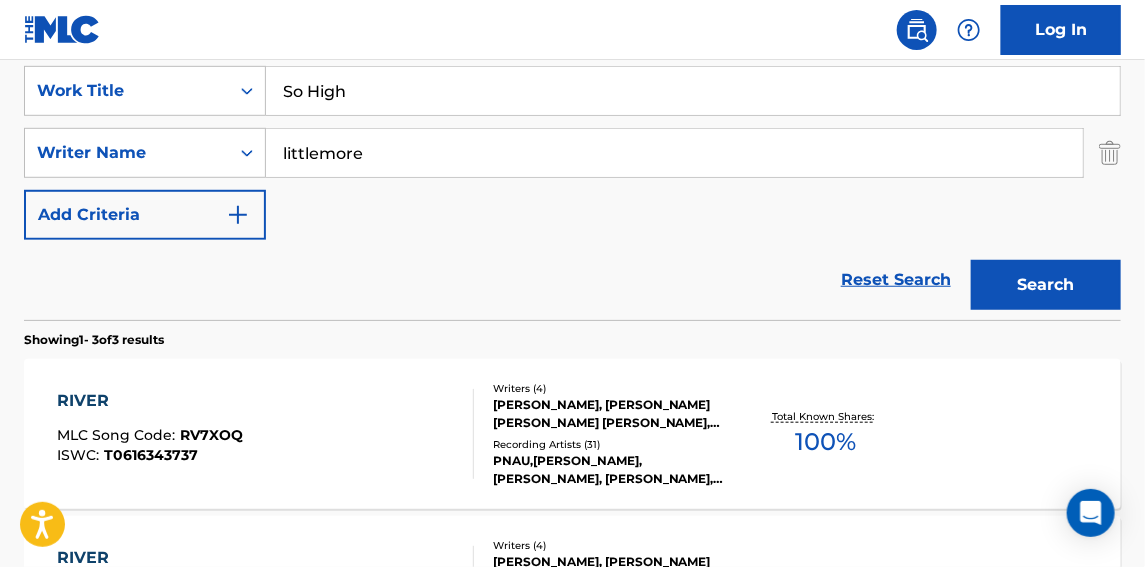 click on "Search" at bounding box center [1046, 285] 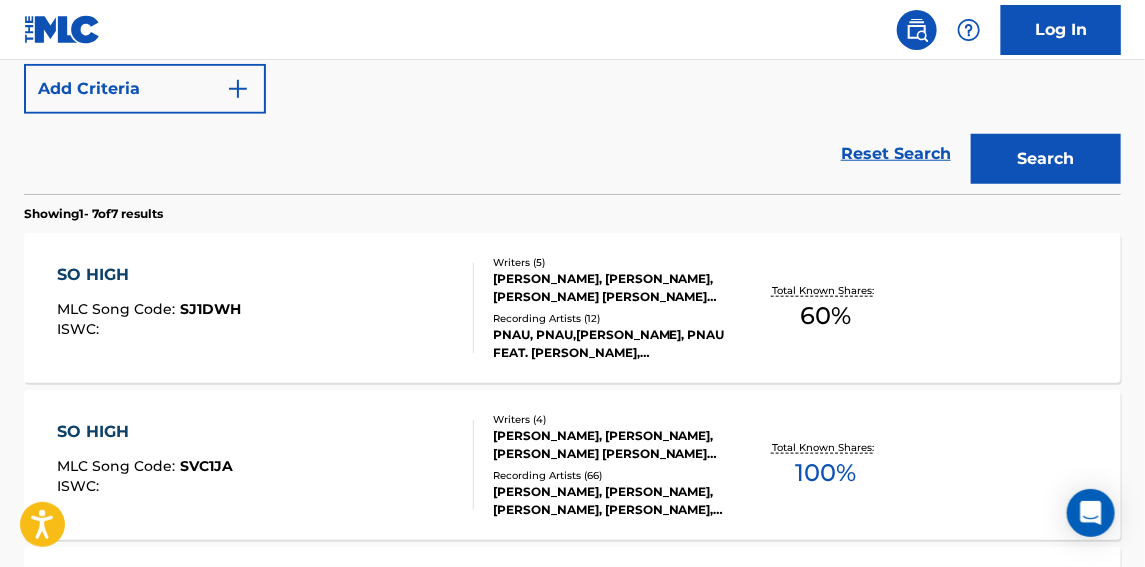 scroll, scrollTop: 530, scrollLeft: 0, axis: vertical 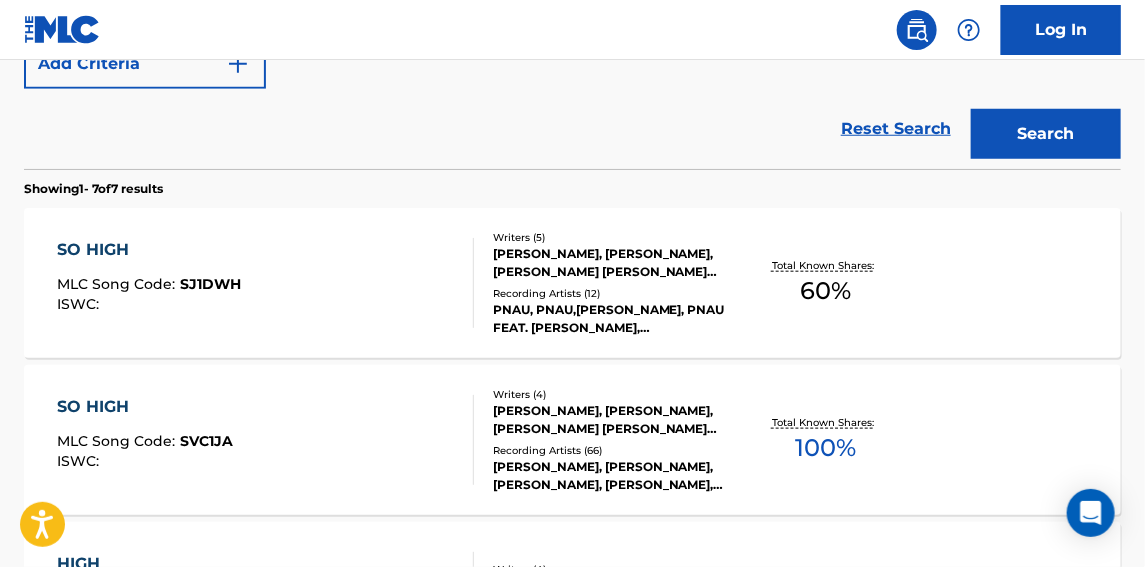 click on "SO HIGH MLC Song Code : SVC1JA ISWC :" at bounding box center [265, 440] 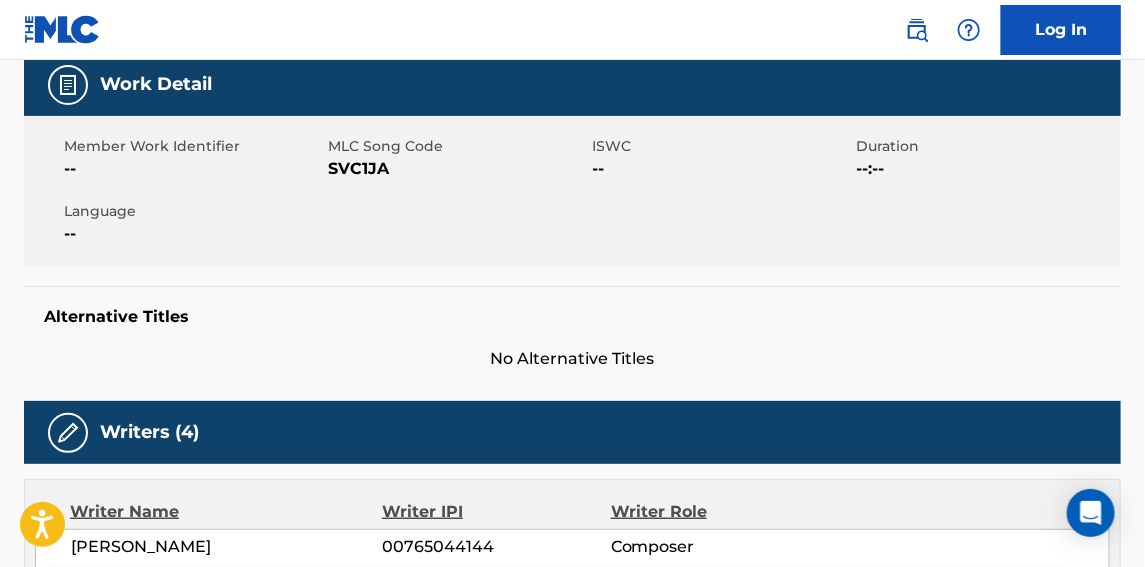 scroll, scrollTop: 0, scrollLeft: 0, axis: both 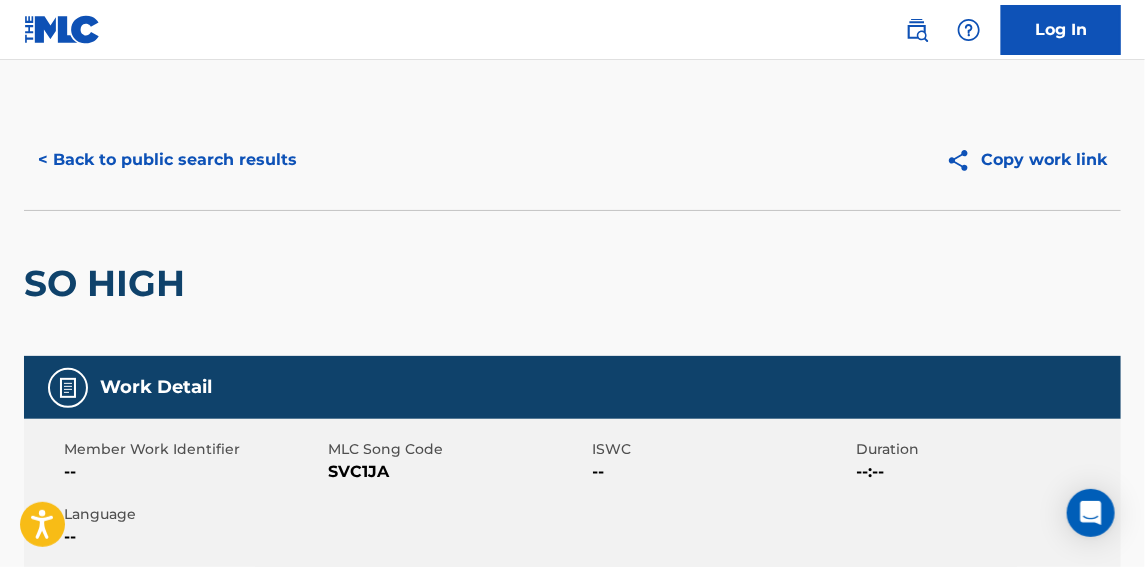 click on "< Back to public search results" at bounding box center [167, 160] 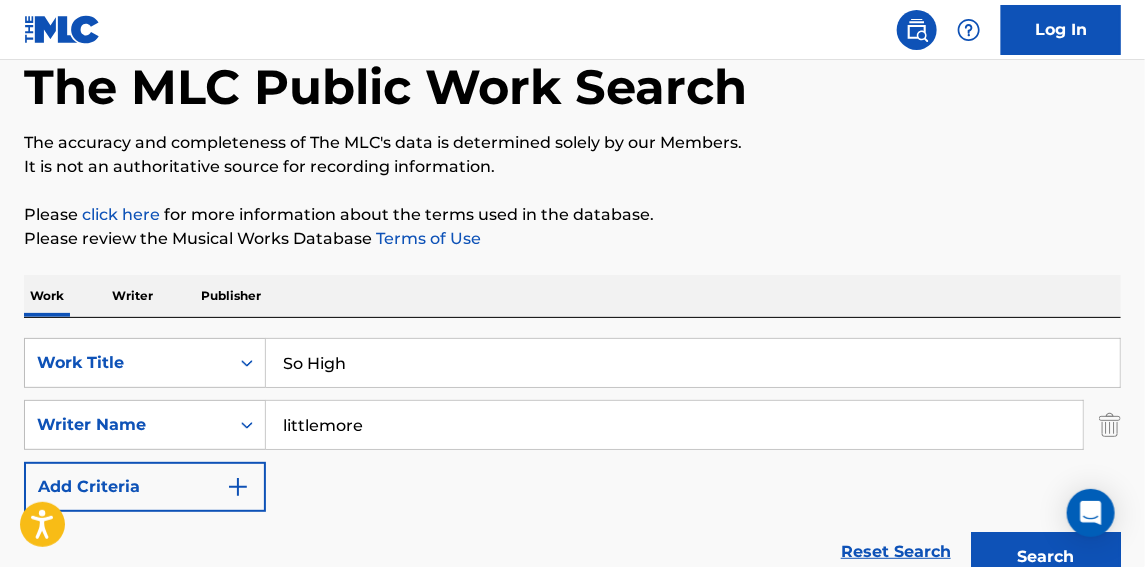 scroll, scrollTop: 0, scrollLeft: 0, axis: both 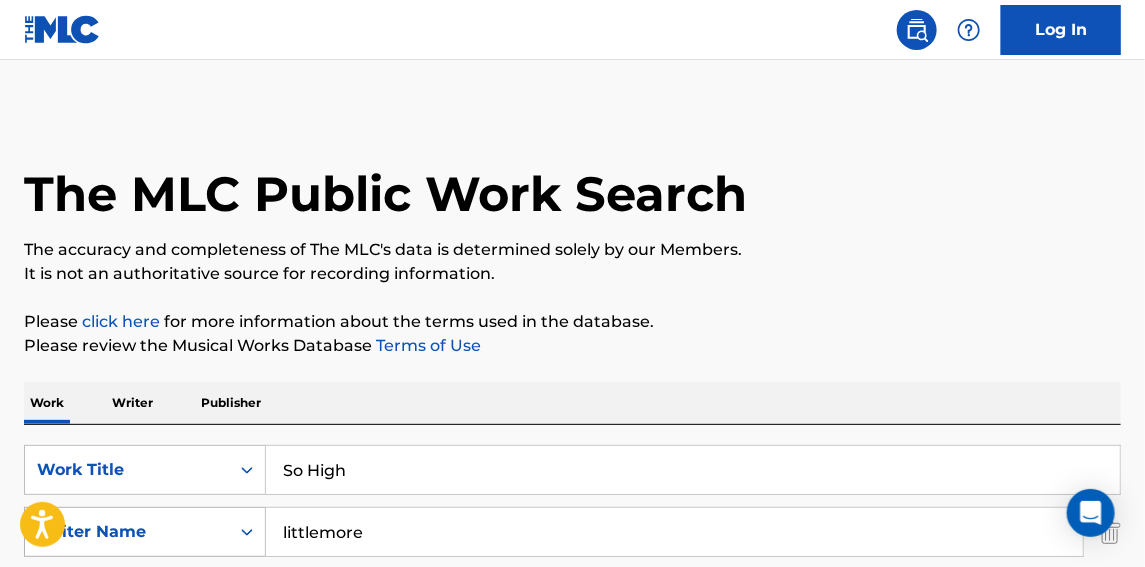 drag, startPoint x: 376, startPoint y: 535, endPoint x: 177, endPoint y: 528, distance: 199.12308 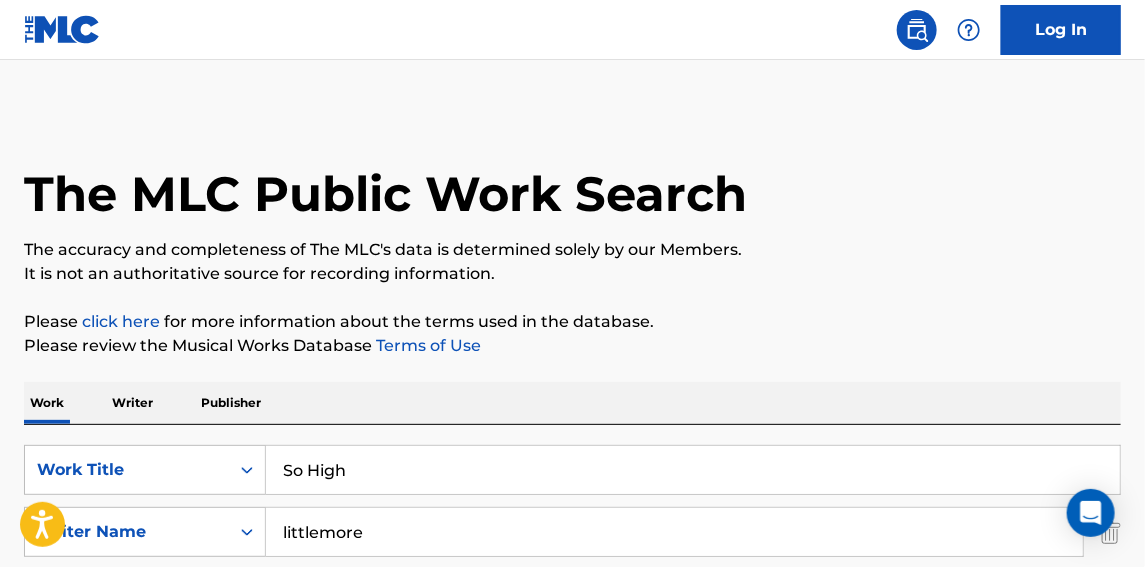 paste on "[PERSON_NAME]" 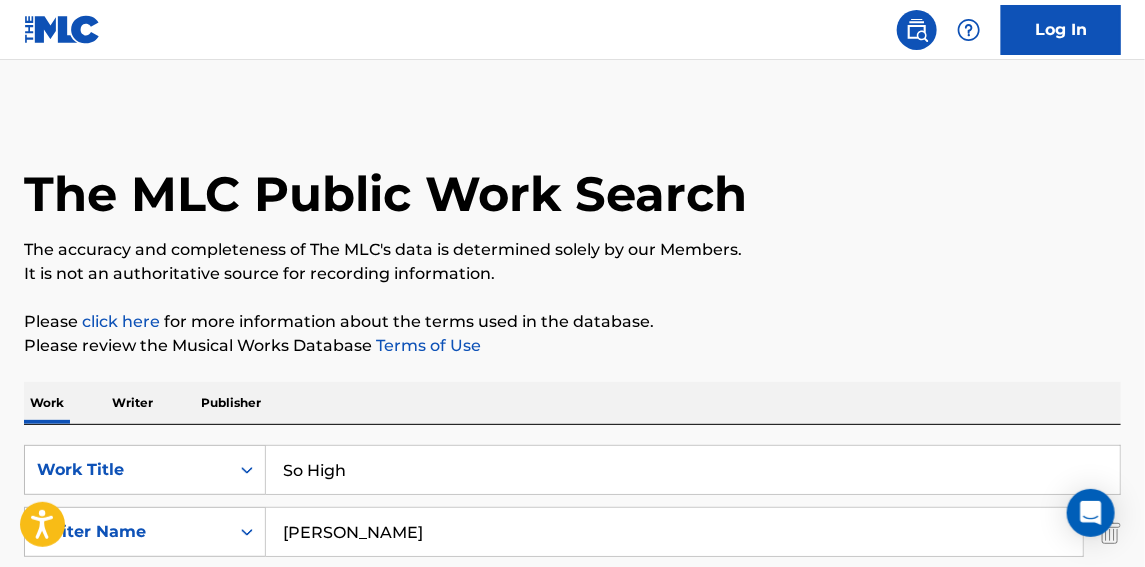 type on "[PERSON_NAME]" 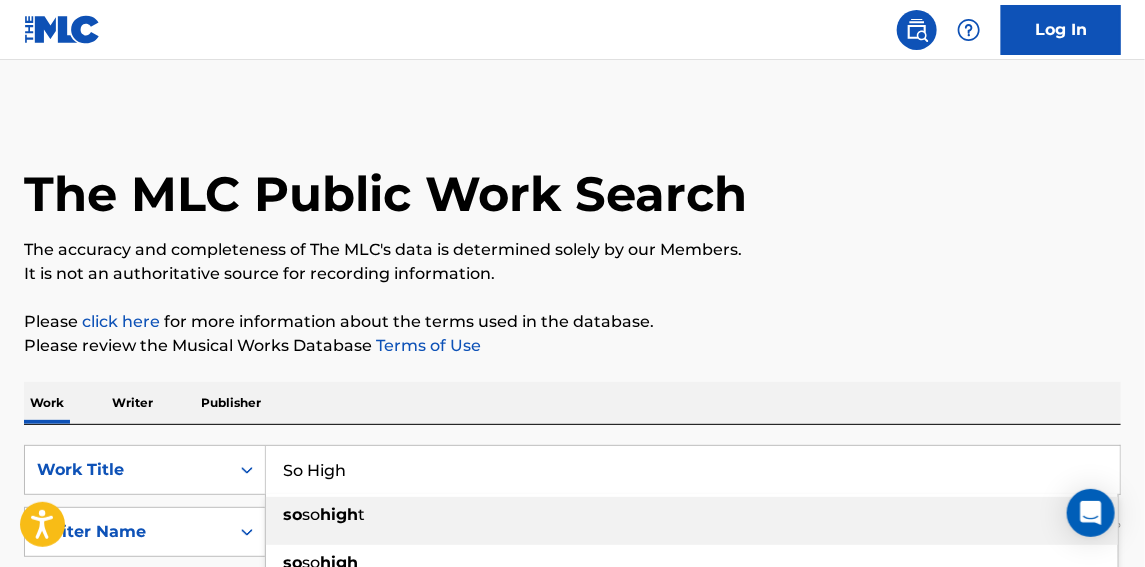 paste on "tartover" 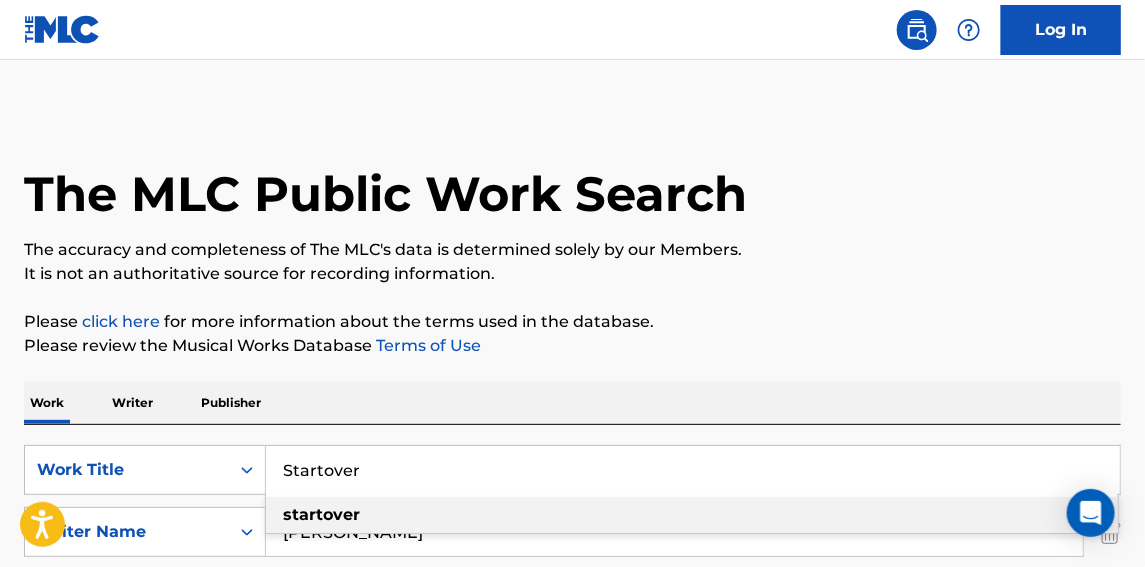 click on "The MLC Public Work Search" at bounding box center [385, 194] 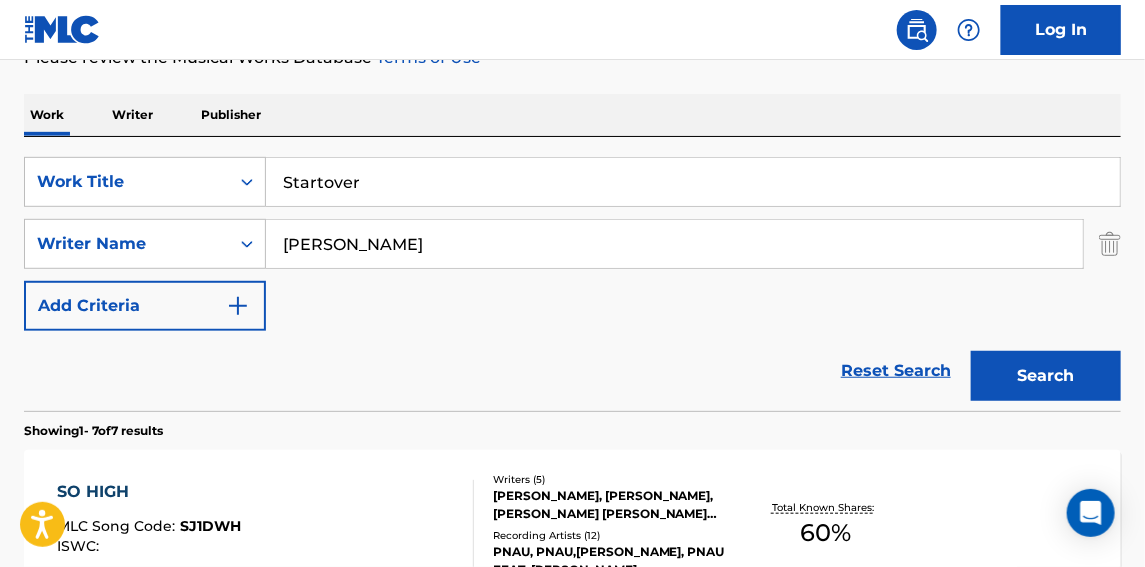 scroll, scrollTop: 303, scrollLeft: 0, axis: vertical 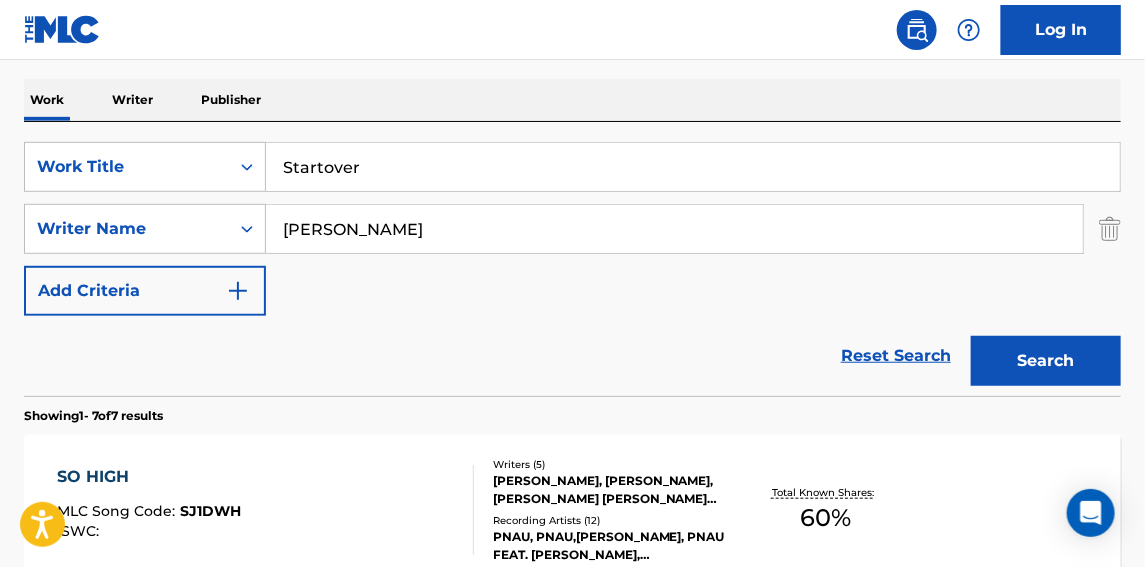 drag, startPoint x: 1052, startPoint y: 354, endPoint x: 1035, endPoint y: 349, distance: 17.720045 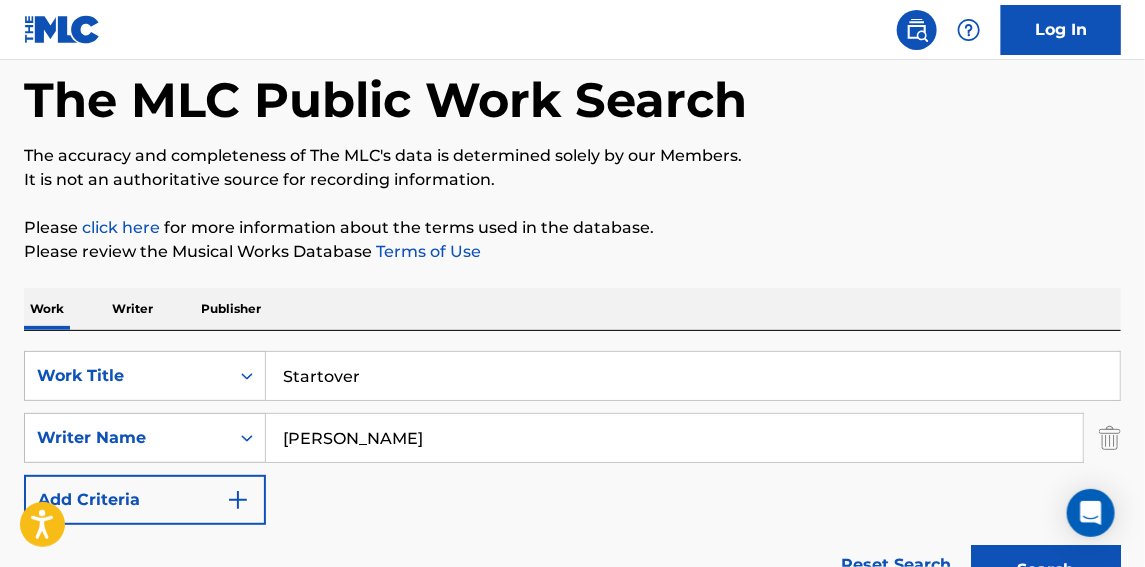 scroll, scrollTop: 0, scrollLeft: 0, axis: both 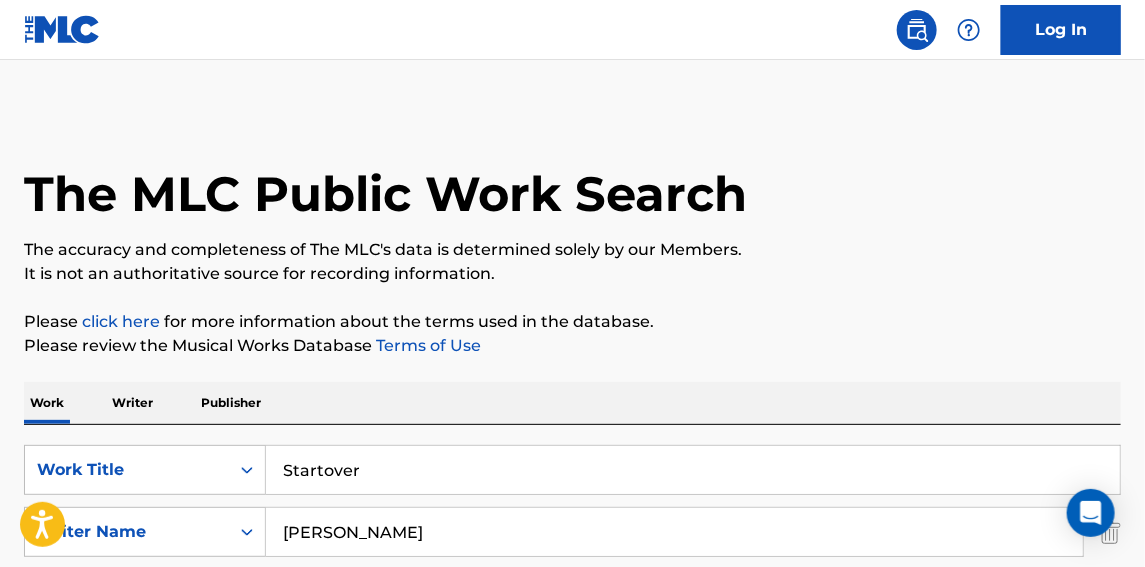 click on "It is not an authoritative source for recording information." at bounding box center (572, 274) 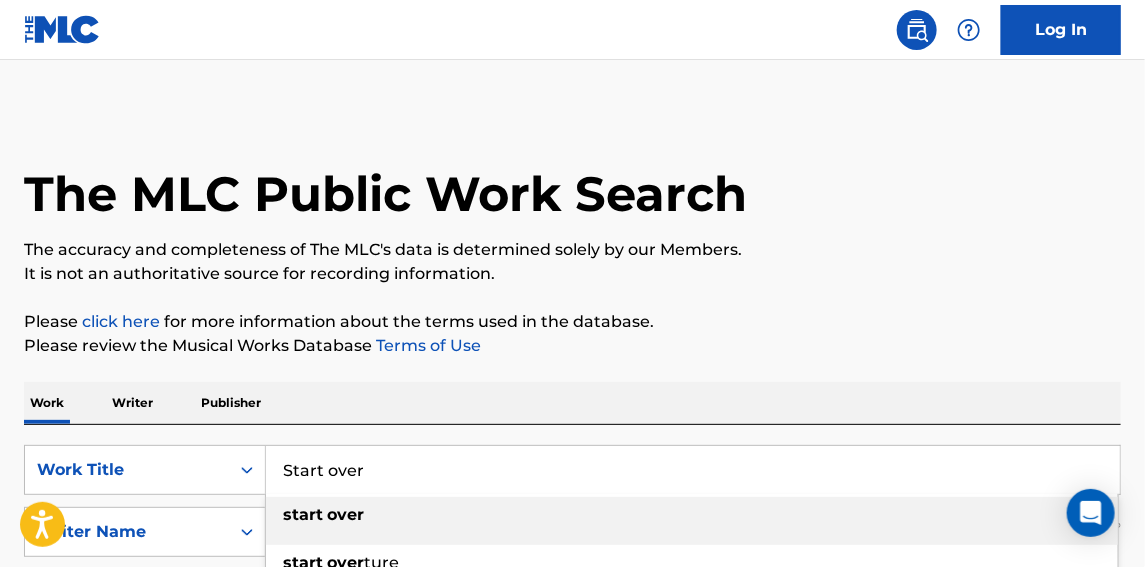 type on "Start over" 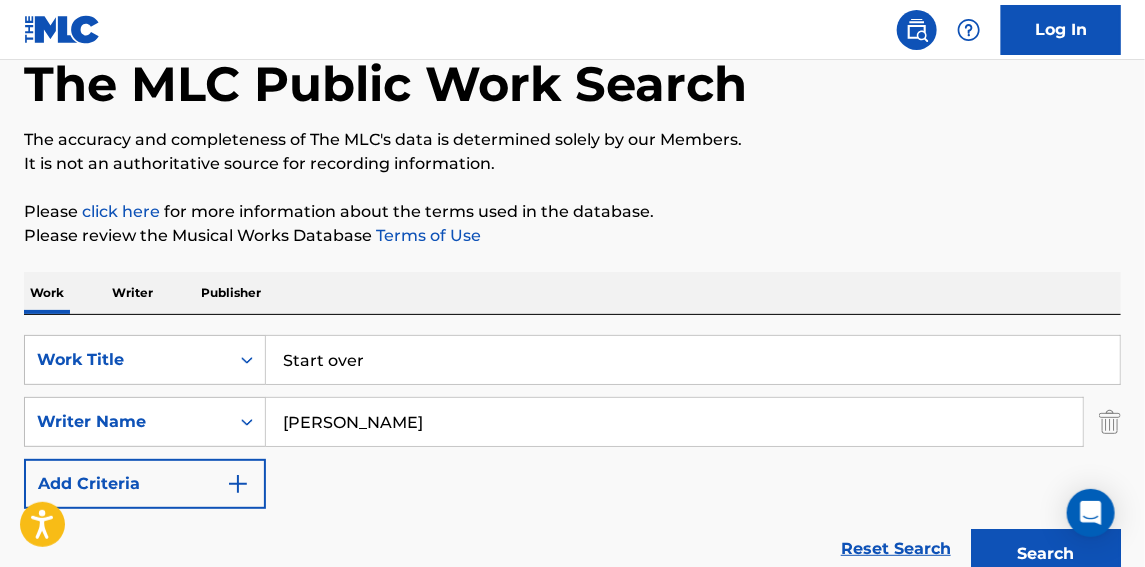 scroll, scrollTop: 303, scrollLeft: 0, axis: vertical 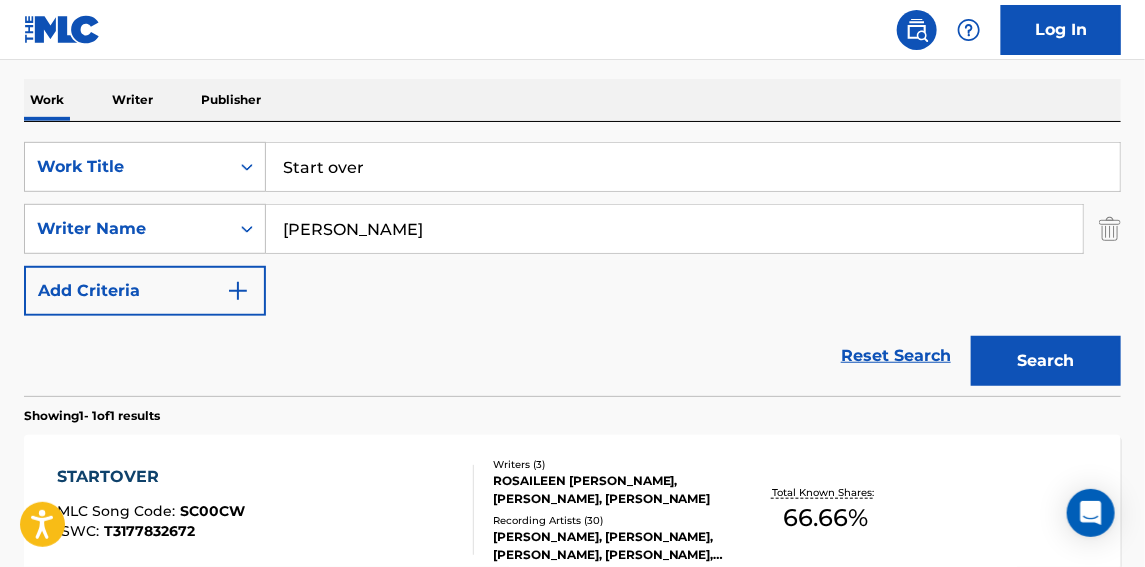 click on "Search" at bounding box center (1041, 356) 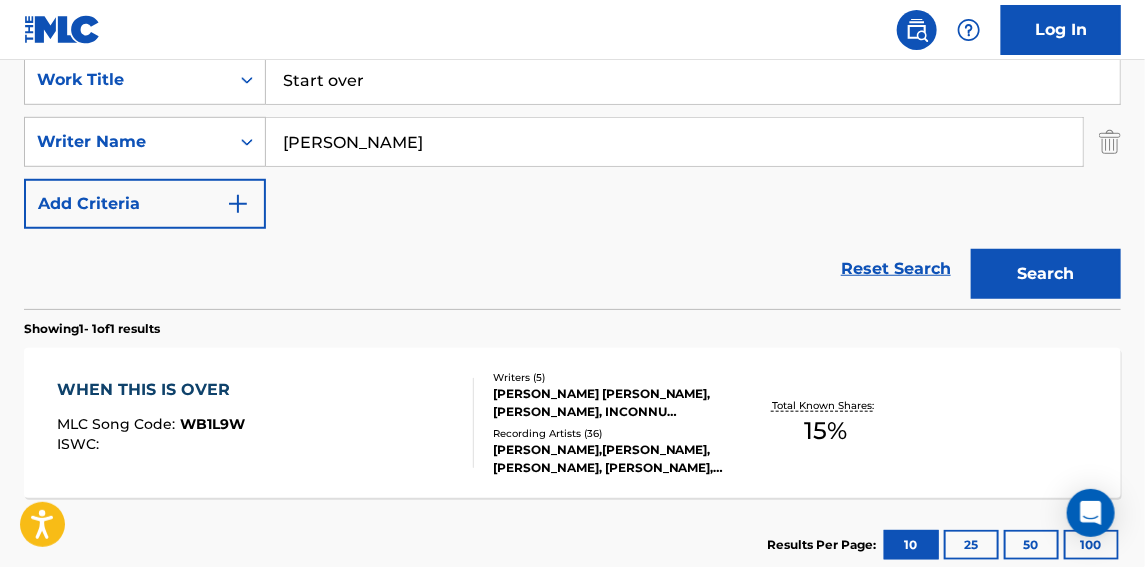 scroll, scrollTop: 368, scrollLeft: 0, axis: vertical 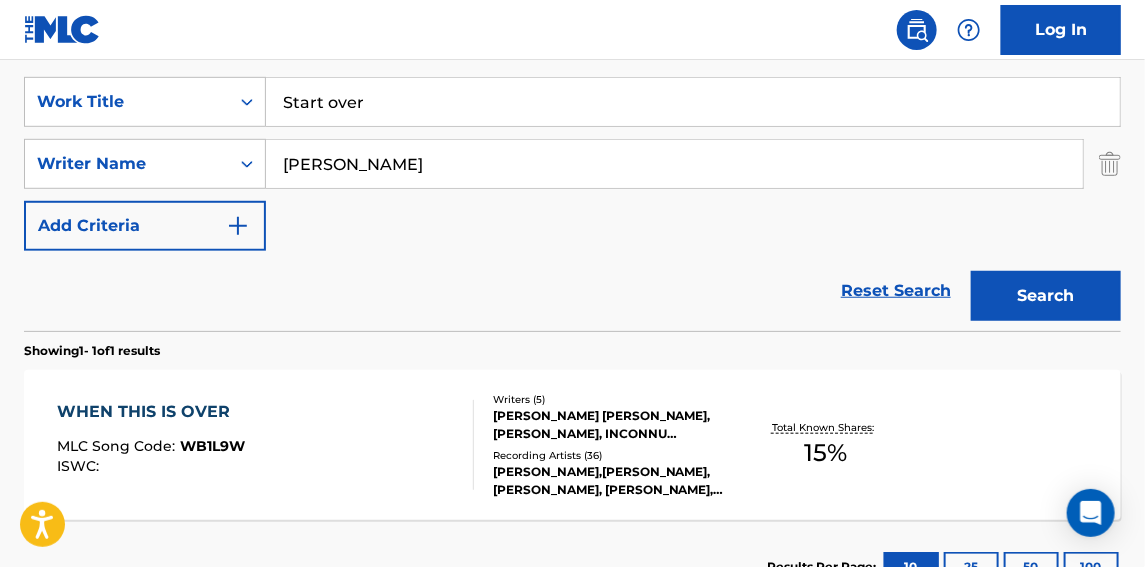 click on "SearchWithCriteria9d915cc0-0872-46a2-b82a-c0c3e2229828 Work Title Start over SearchWithCriteria013fcd79-3b00-44d5-928e-770a825be22e Writer Name [PERSON_NAME] Add Criteria" at bounding box center [572, 164] 